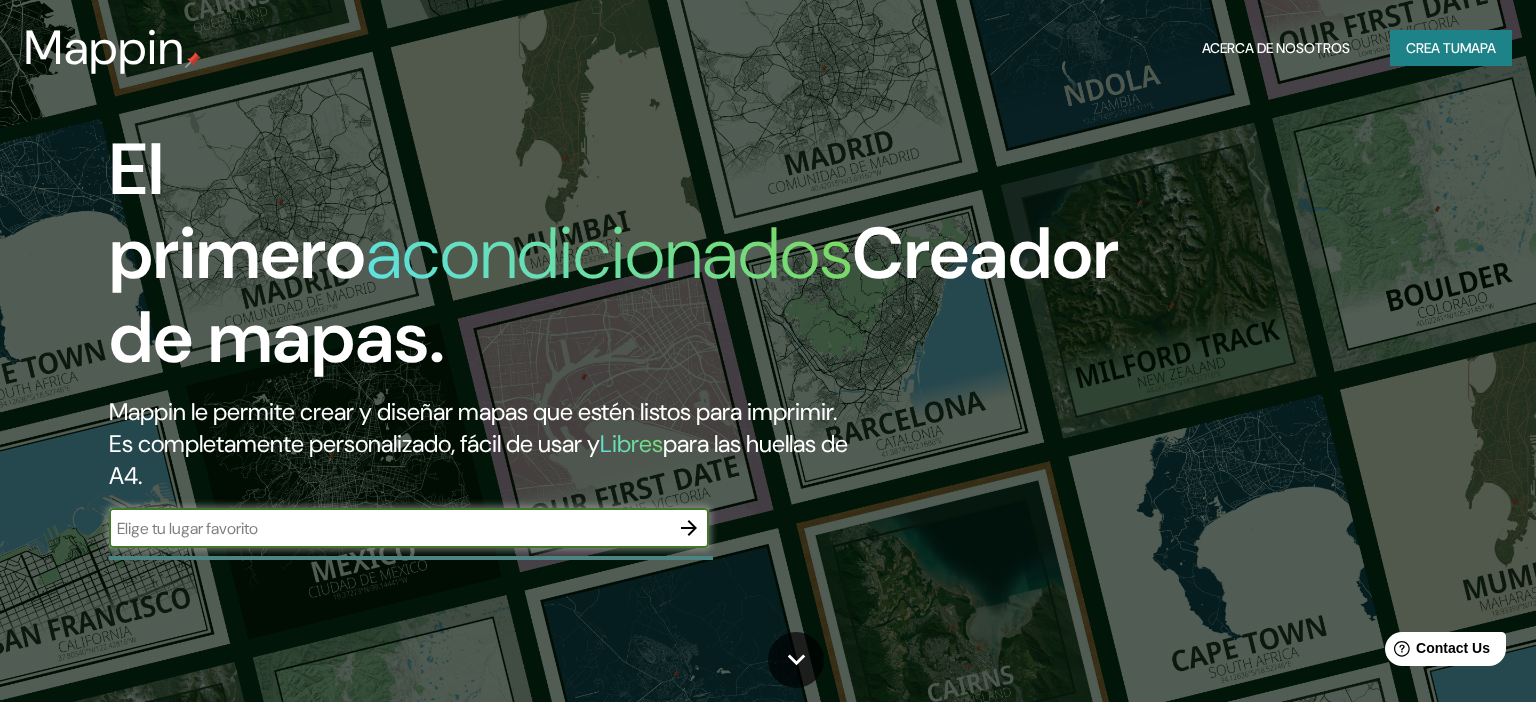 scroll, scrollTop: 0, scrollLeft: 0, axis: both 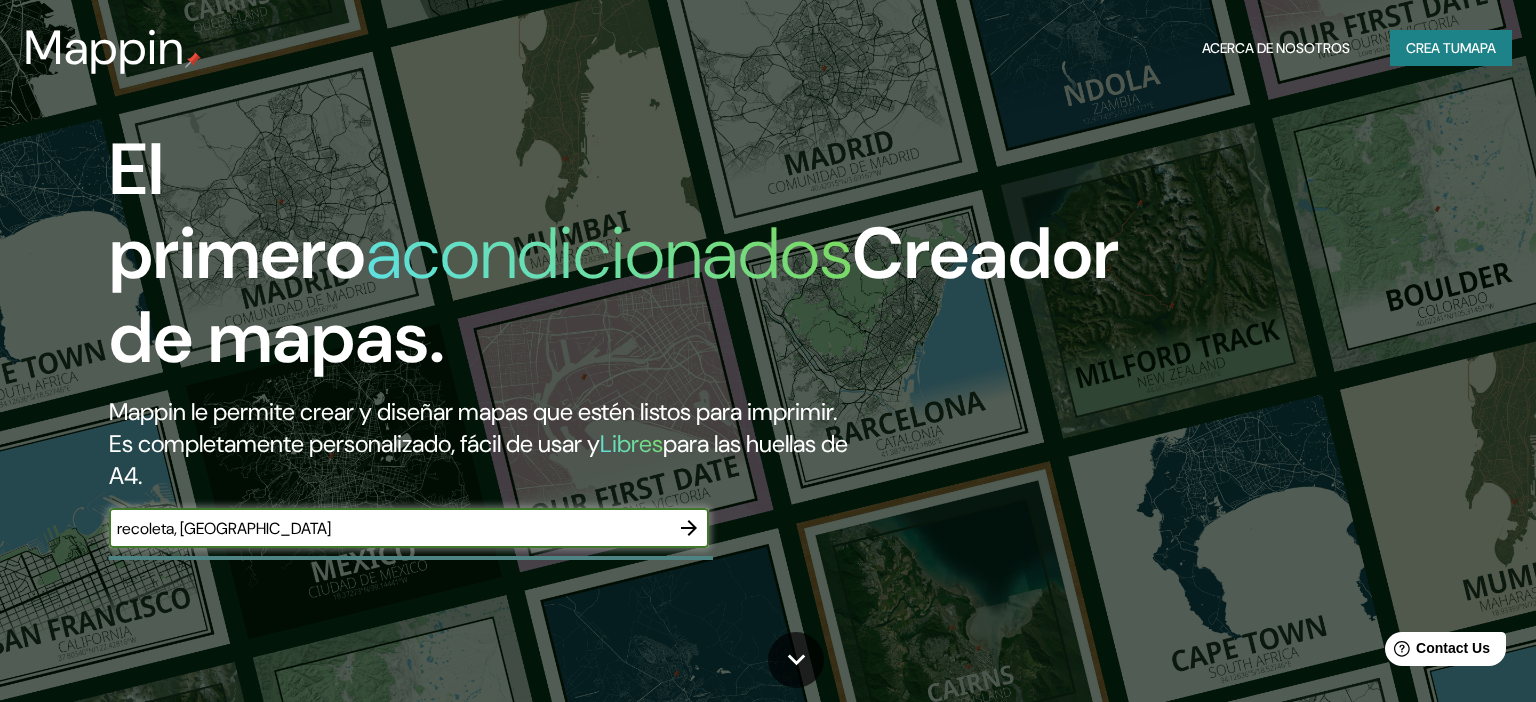type on "recoleta, [GEOGRAPHIC_DATA]" 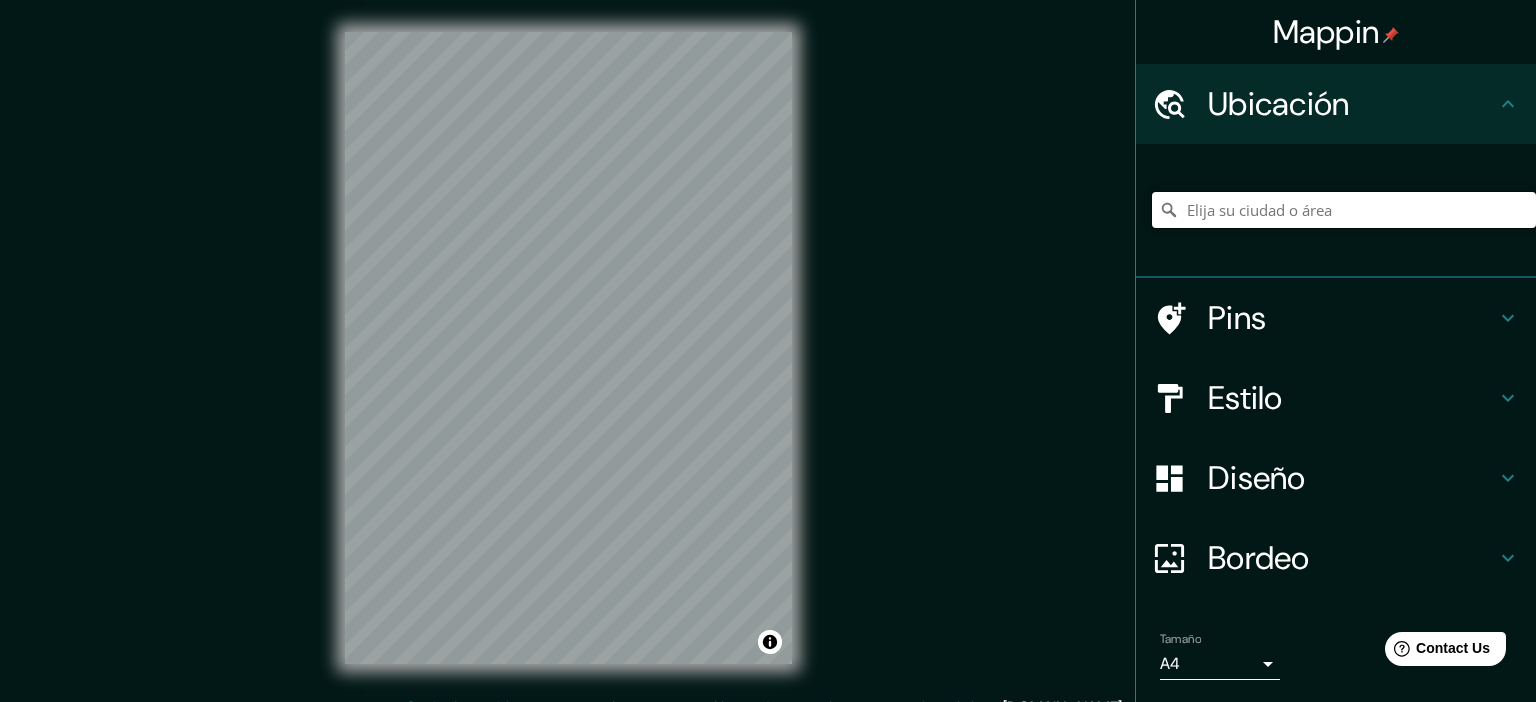 click at bounding box center [1344, 210] 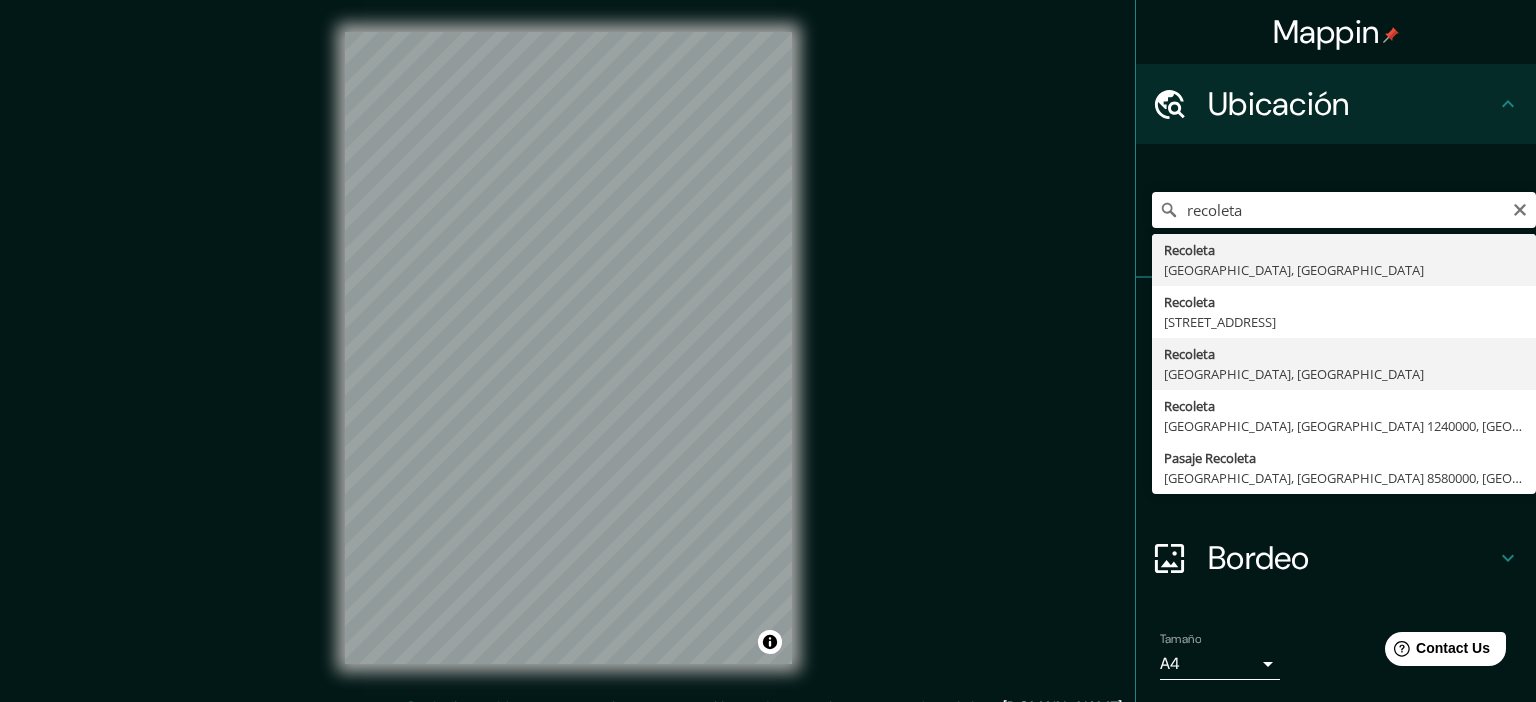 type on "Recoleta, [GEOGRAPHIC_DATA], [GEOGRAPHIC_DATA]" 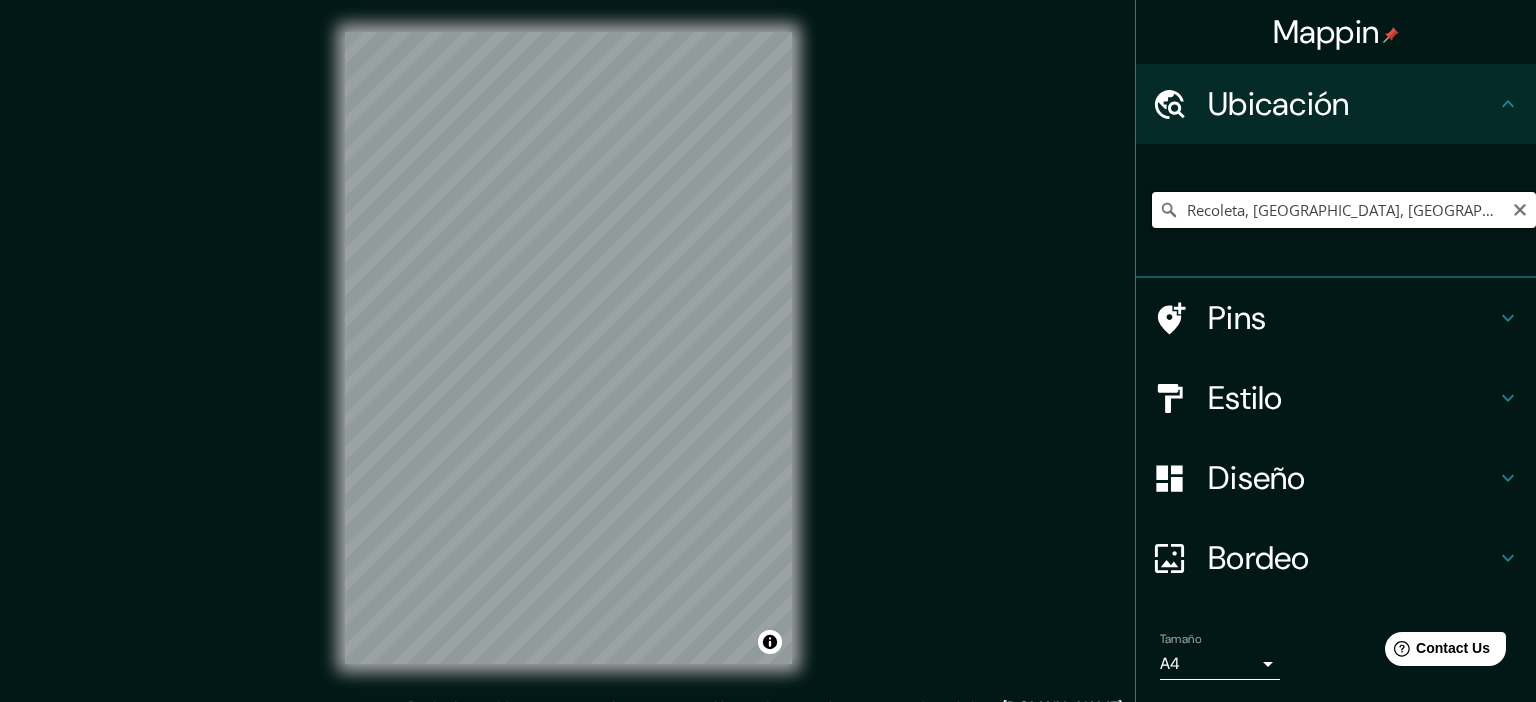 click on "Recoleta, [GEOGRAPHIC_DATA], [GEOGRAPHIC_DATA]" at bounding box center (1344, 210) 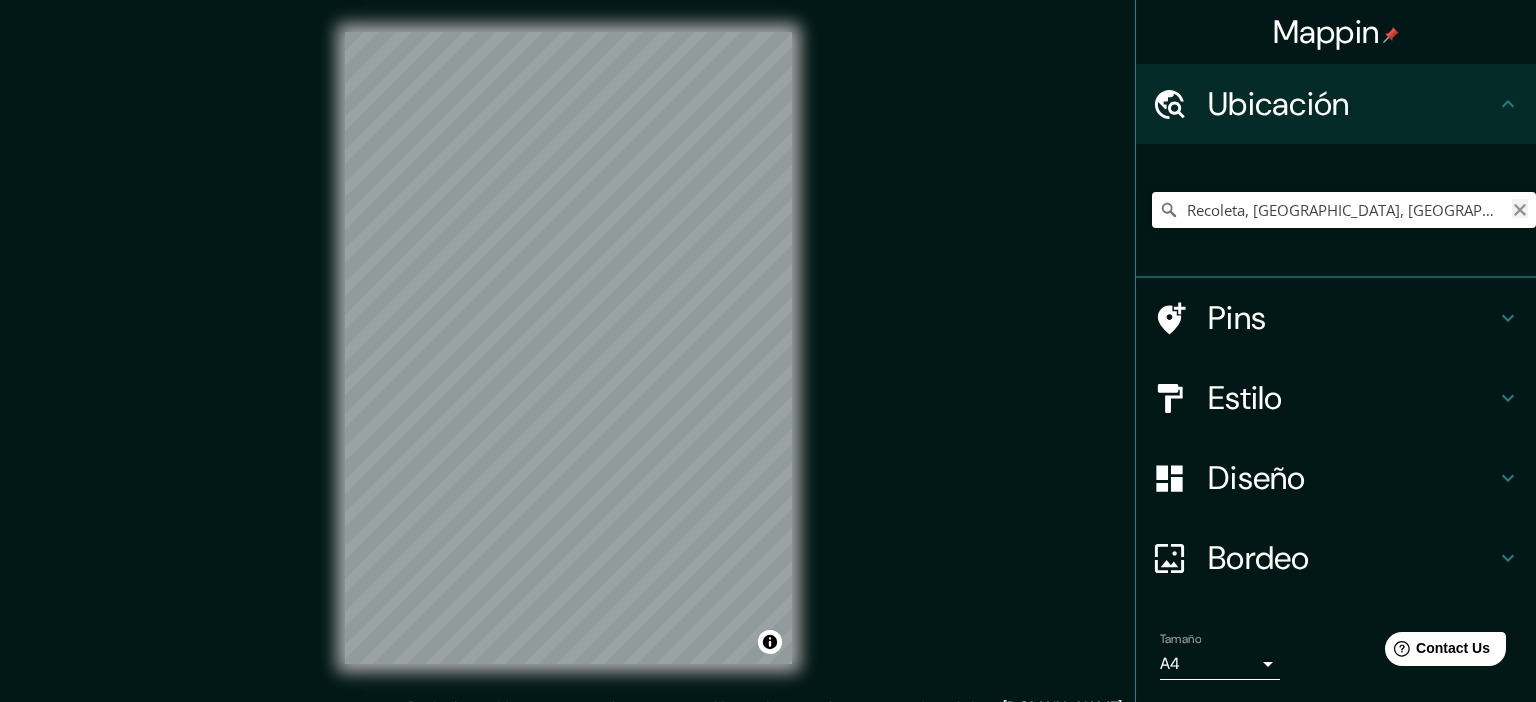 click 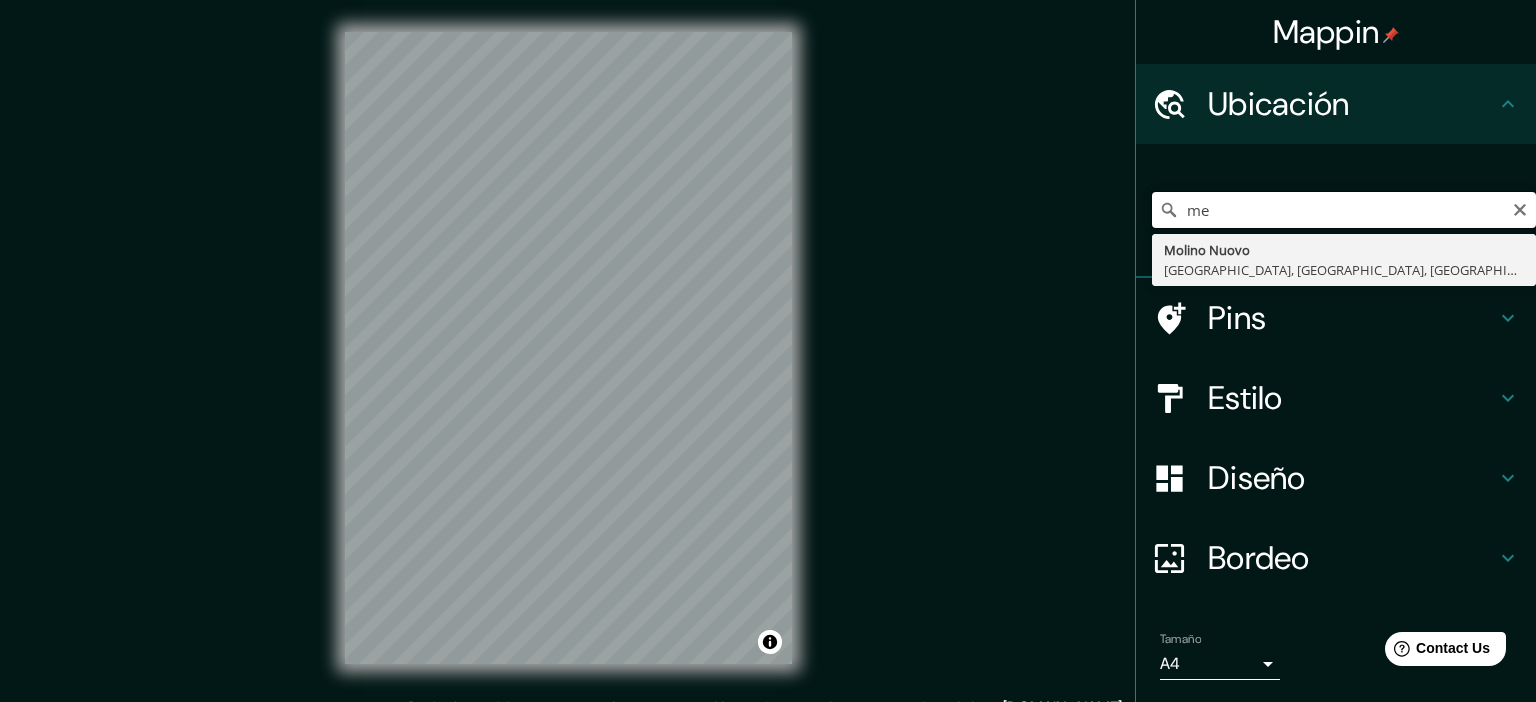 type on "m" 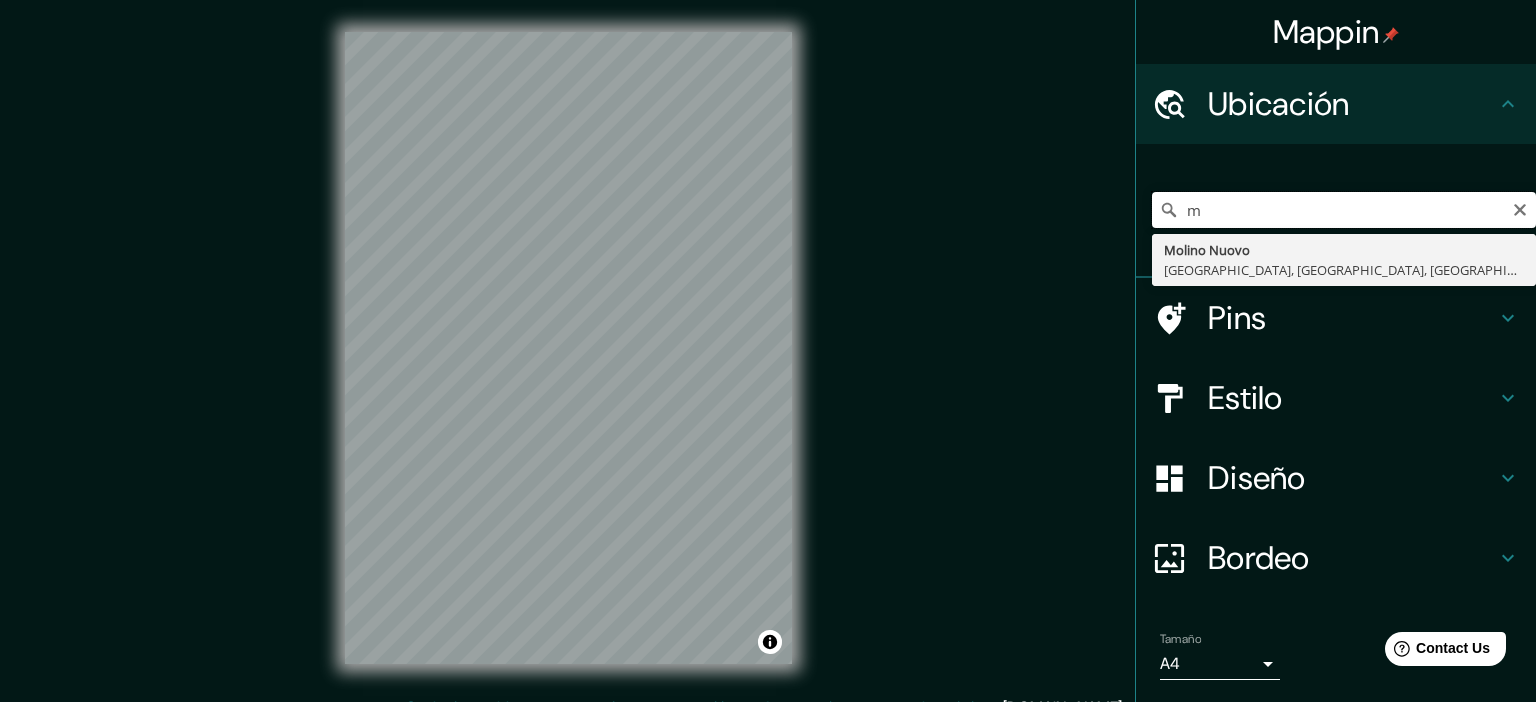type 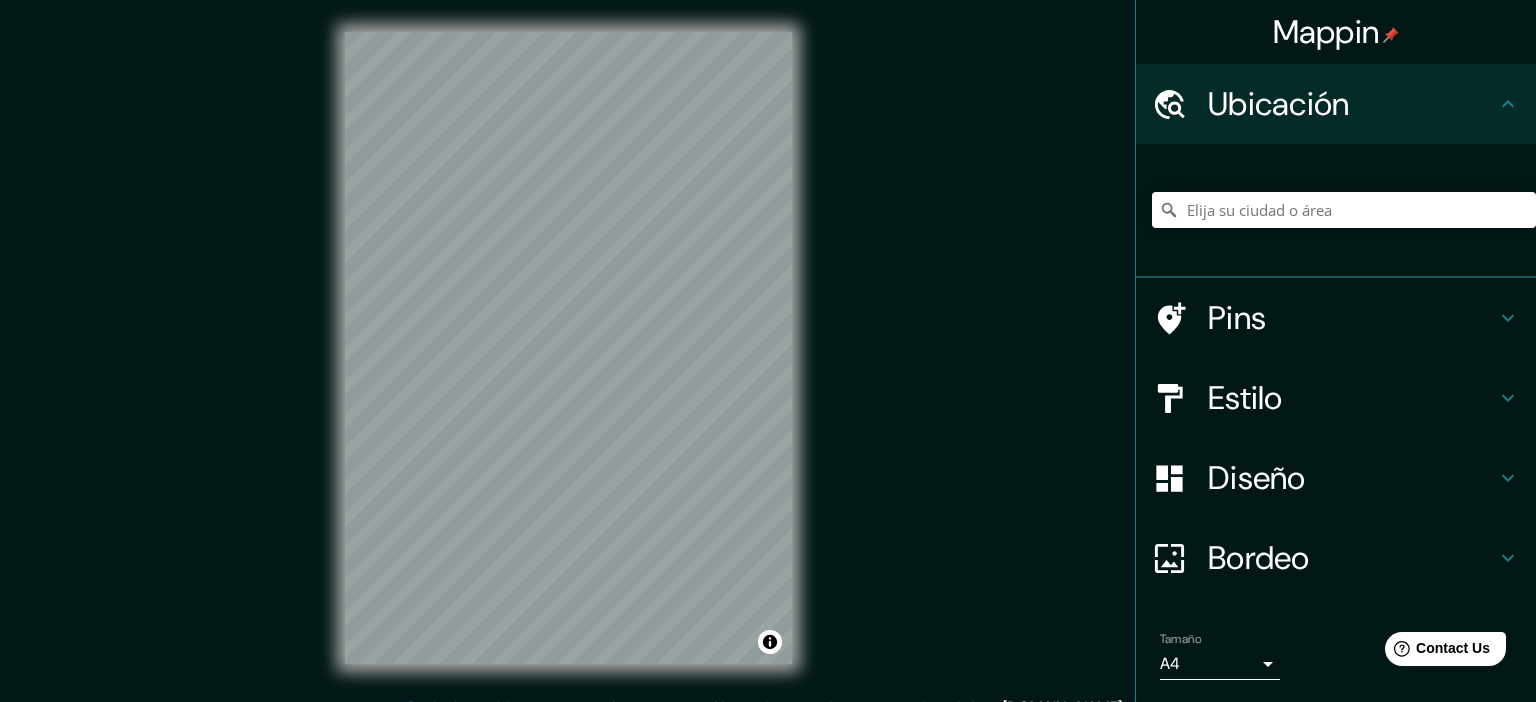 click on "Mappin Ubicación Pins Estilo Diseño Bordeo Elige una frontera.  Sugerencia:  puede hacer opaque capas del marco para crear algunos efectos frescos. None Simple Transparent Fancy Tamaño A4 single Crea tu mapa © Mapbox   © OpenStreetMap   Improve this map Cualquier problema, sugerencia o preocupación por favor envíe un correo electrónico  a [DOMAIN_NAME] . . ." at bounding box center [768, 364] 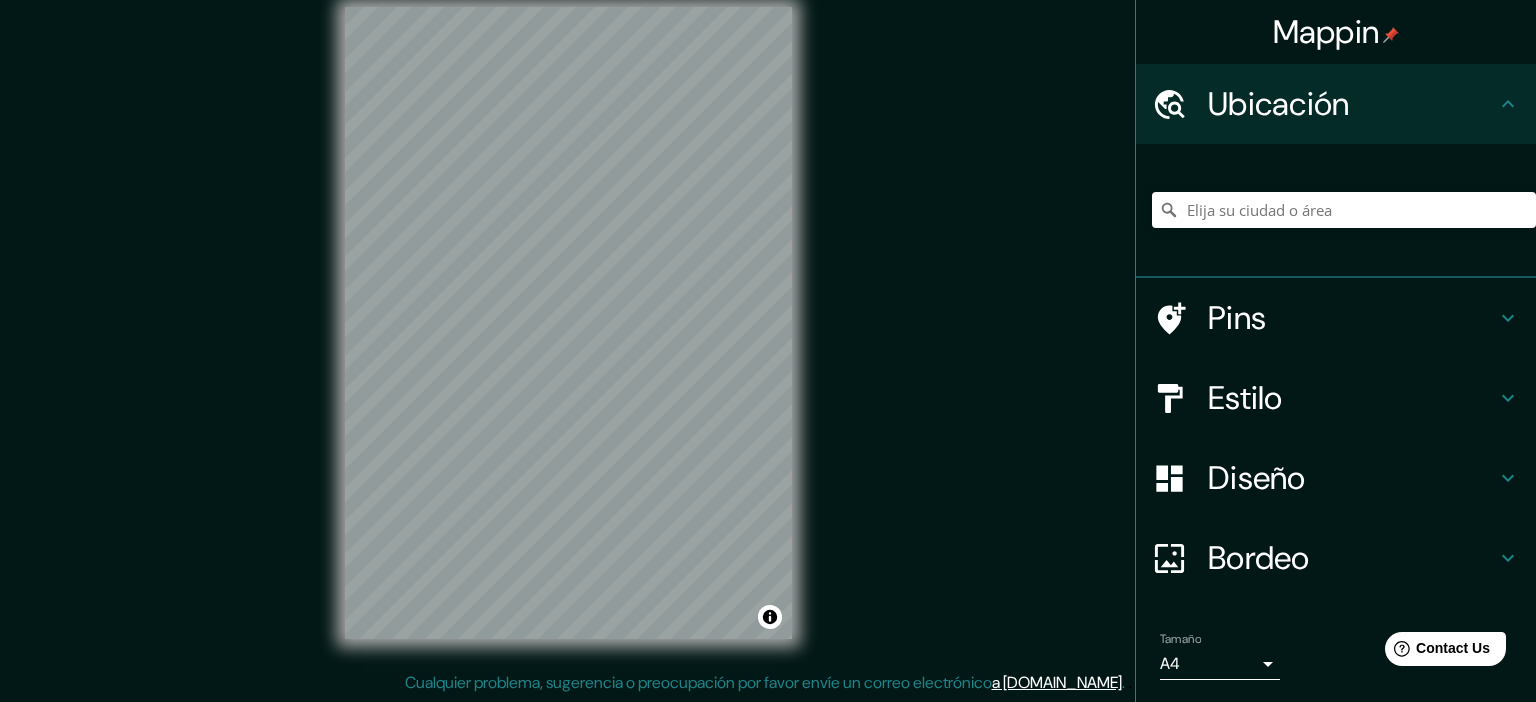 click on "© Mapbox   © OpenStreetMap   Improve this map" at bounding box center (568, 323) 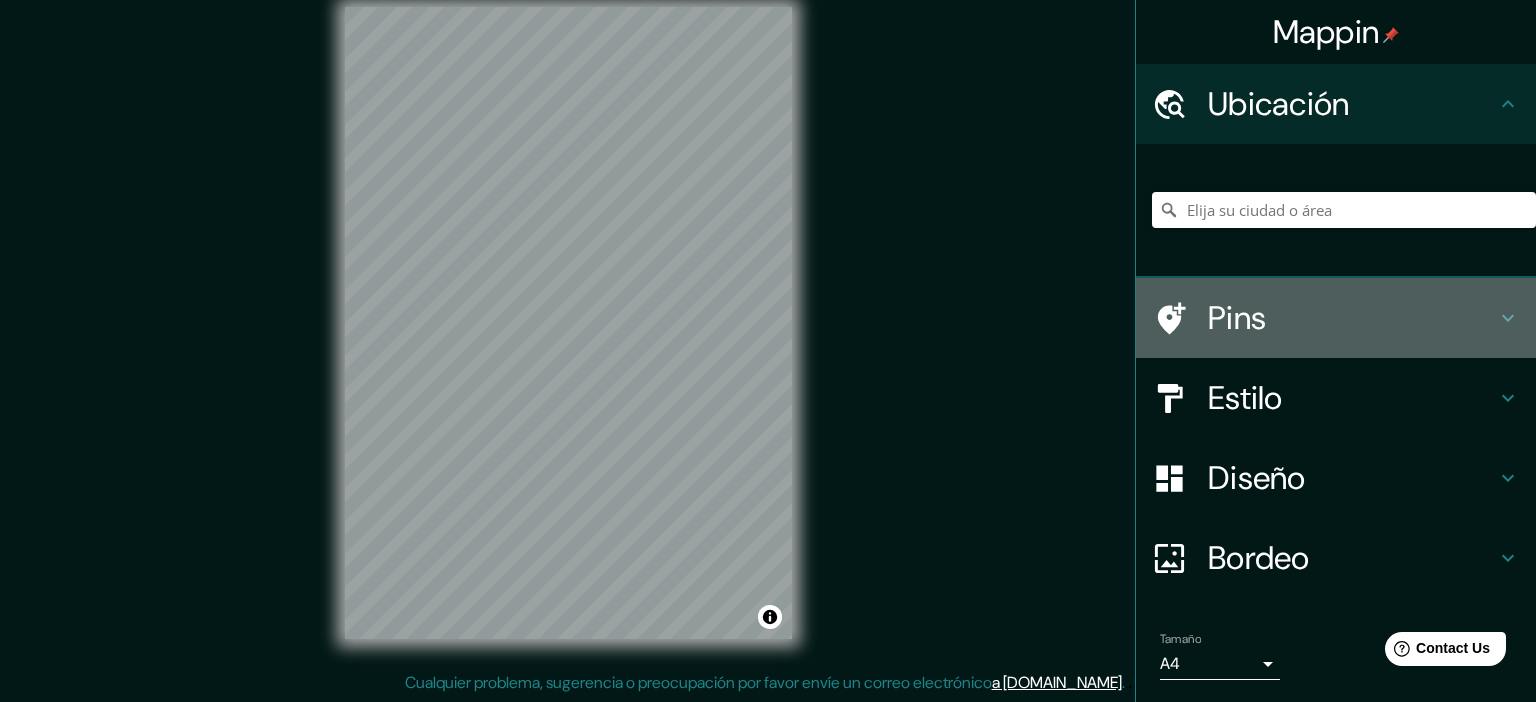 click on "Pins" at bounding box center [1336, 318] 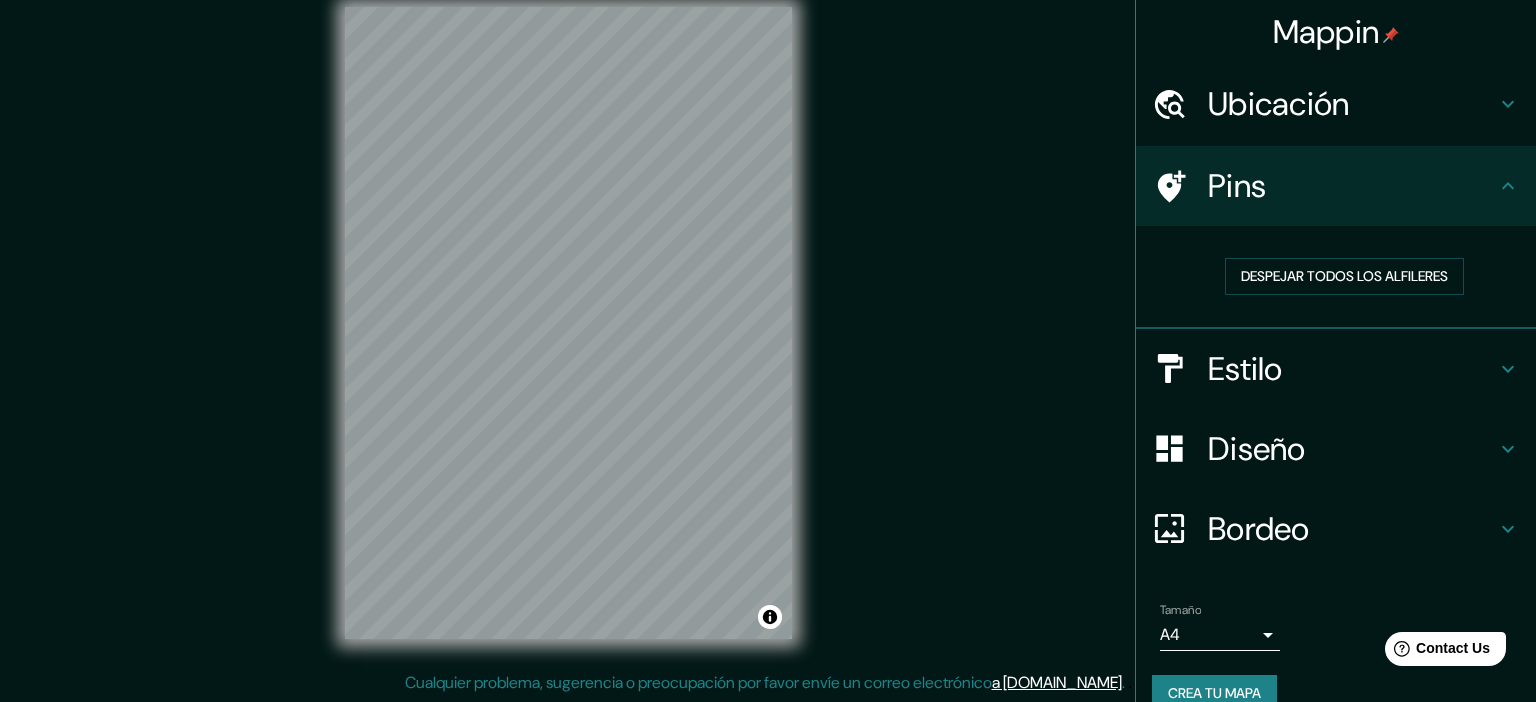 click on "Estilo" at bounding box center (1352, 369) 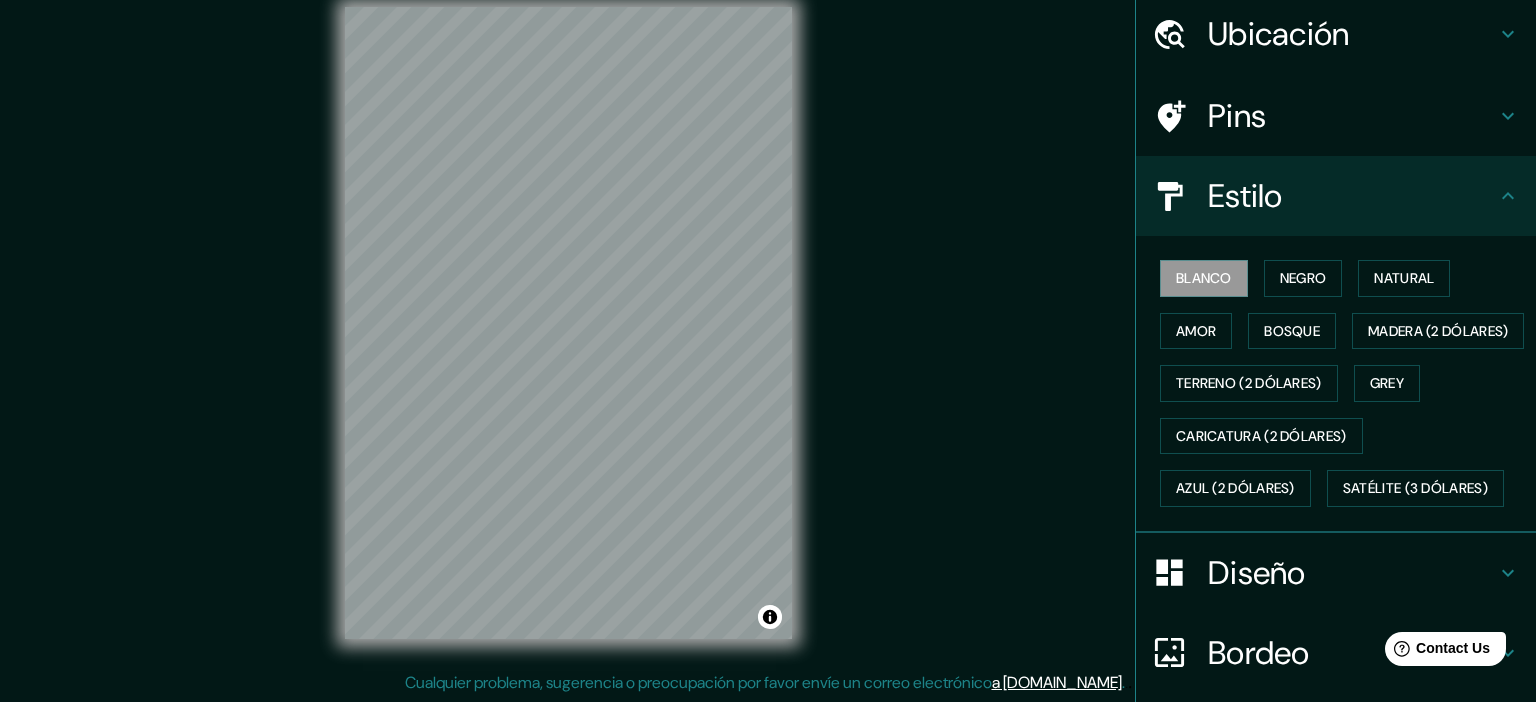 scroll, scrollTop: 106, scrollLeft: 0, axis: vertical 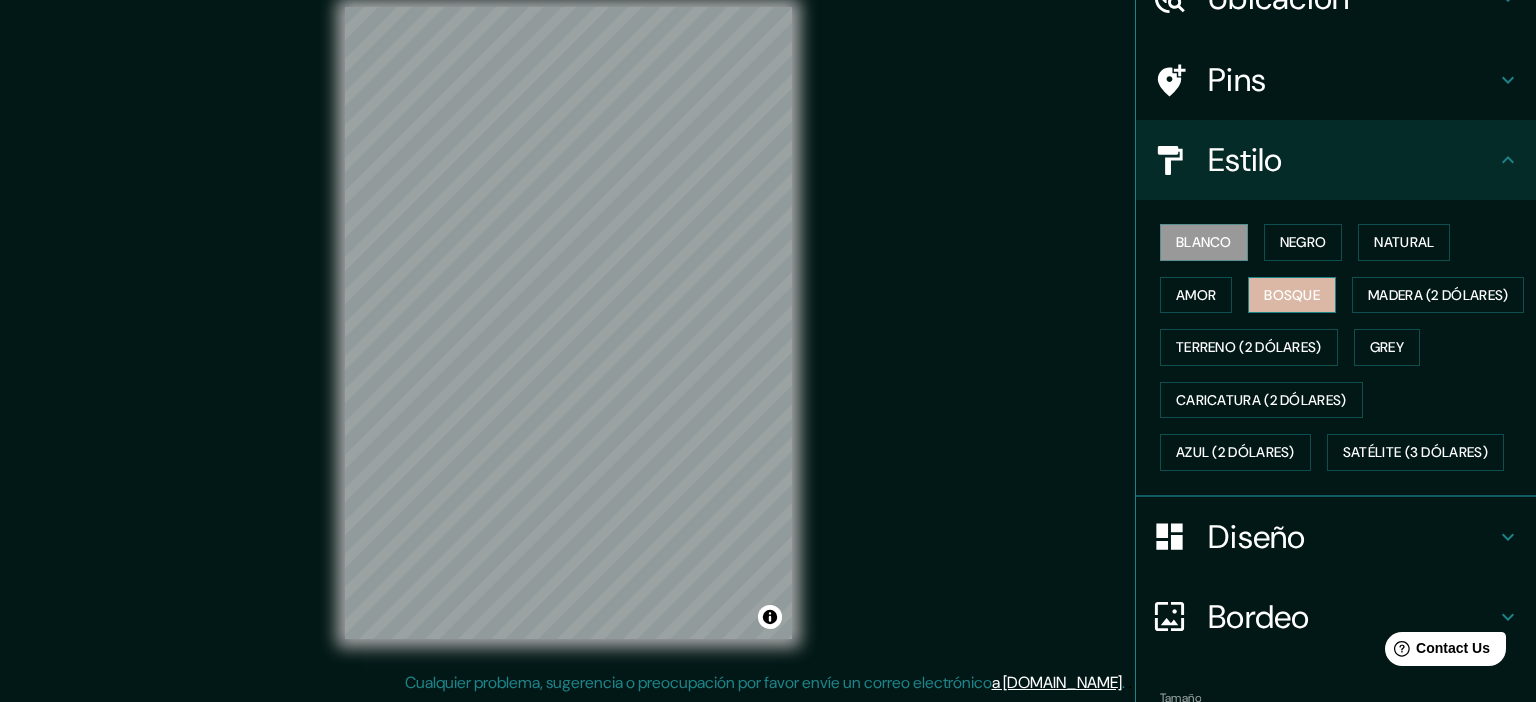 click on "Bosque" at bounding box center [1292, 295] 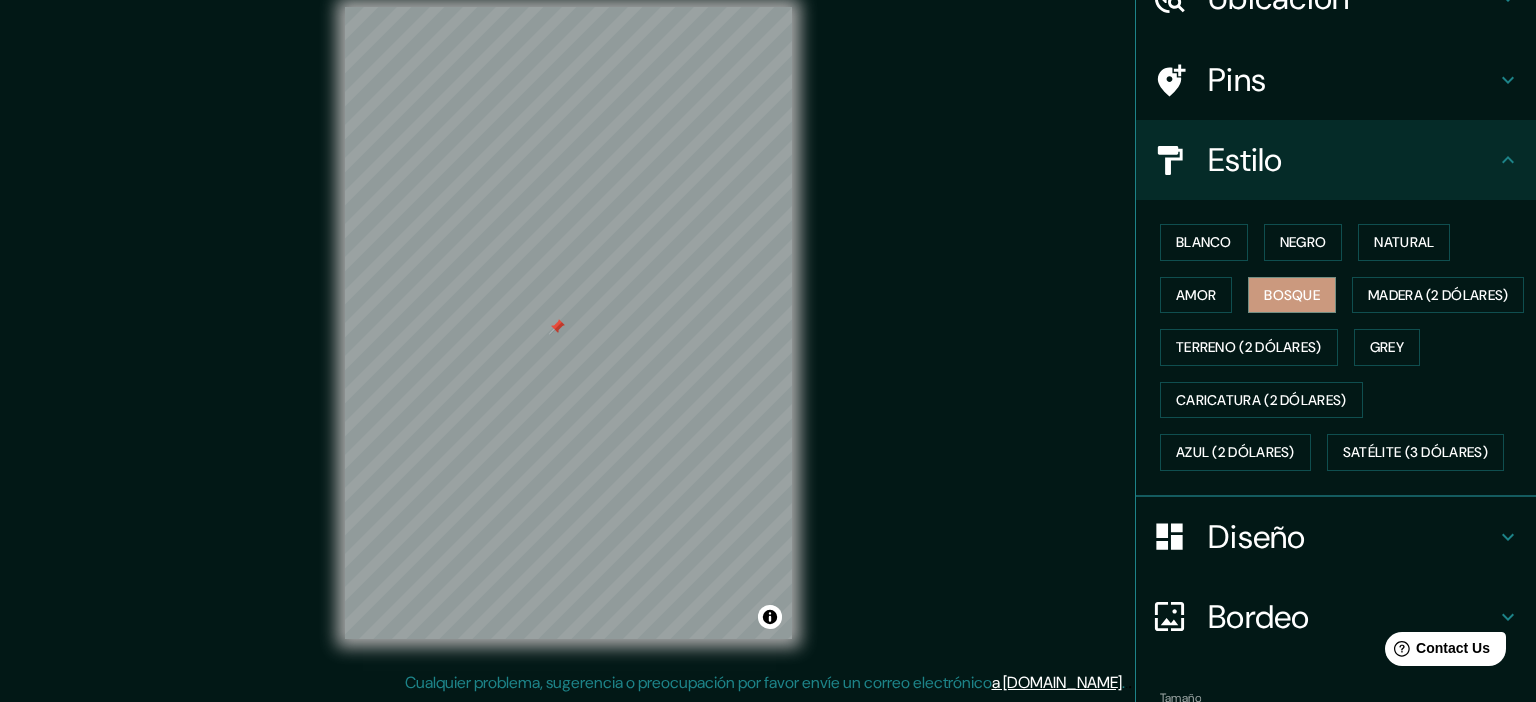 click at bounding box center [557, 327] 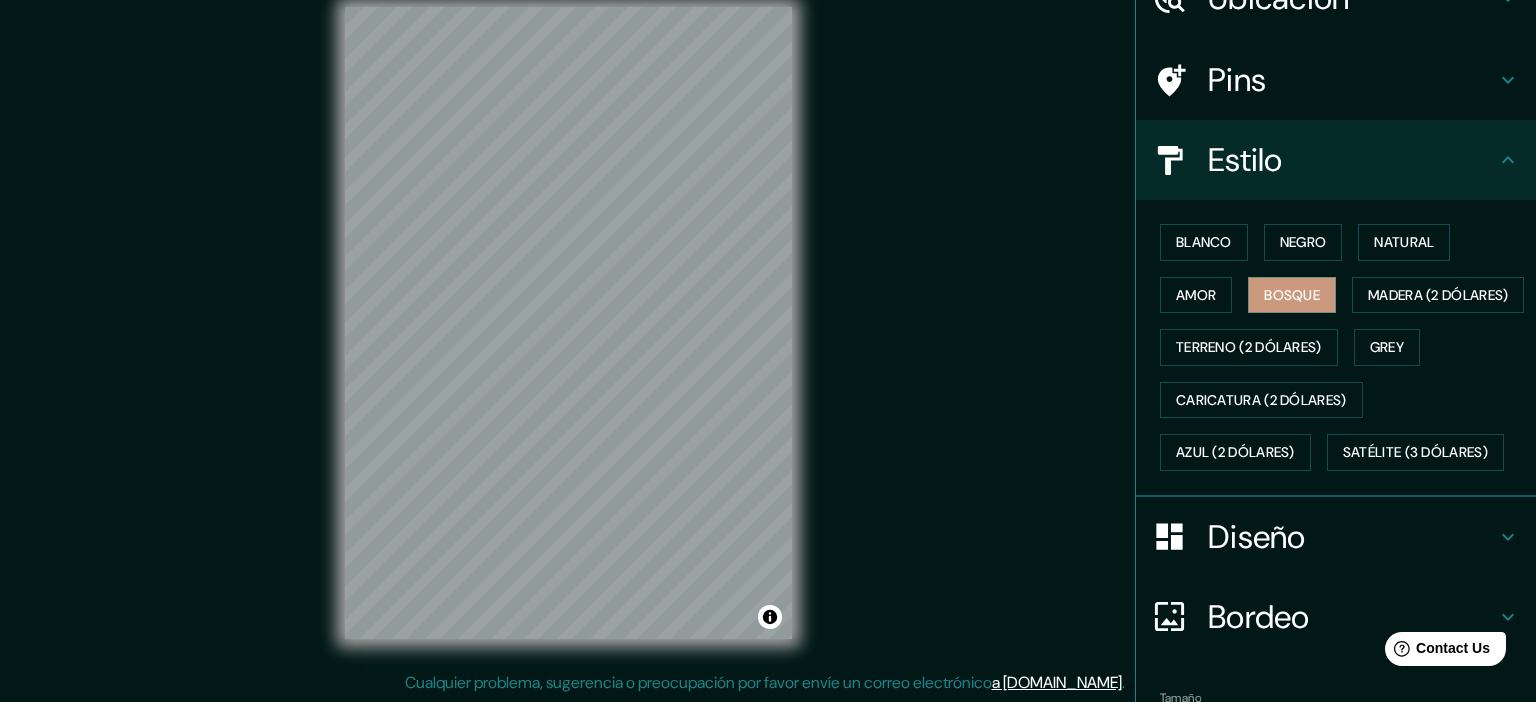 scroll, scrollTop: 15, scrollLeft: 0, axis: vertical 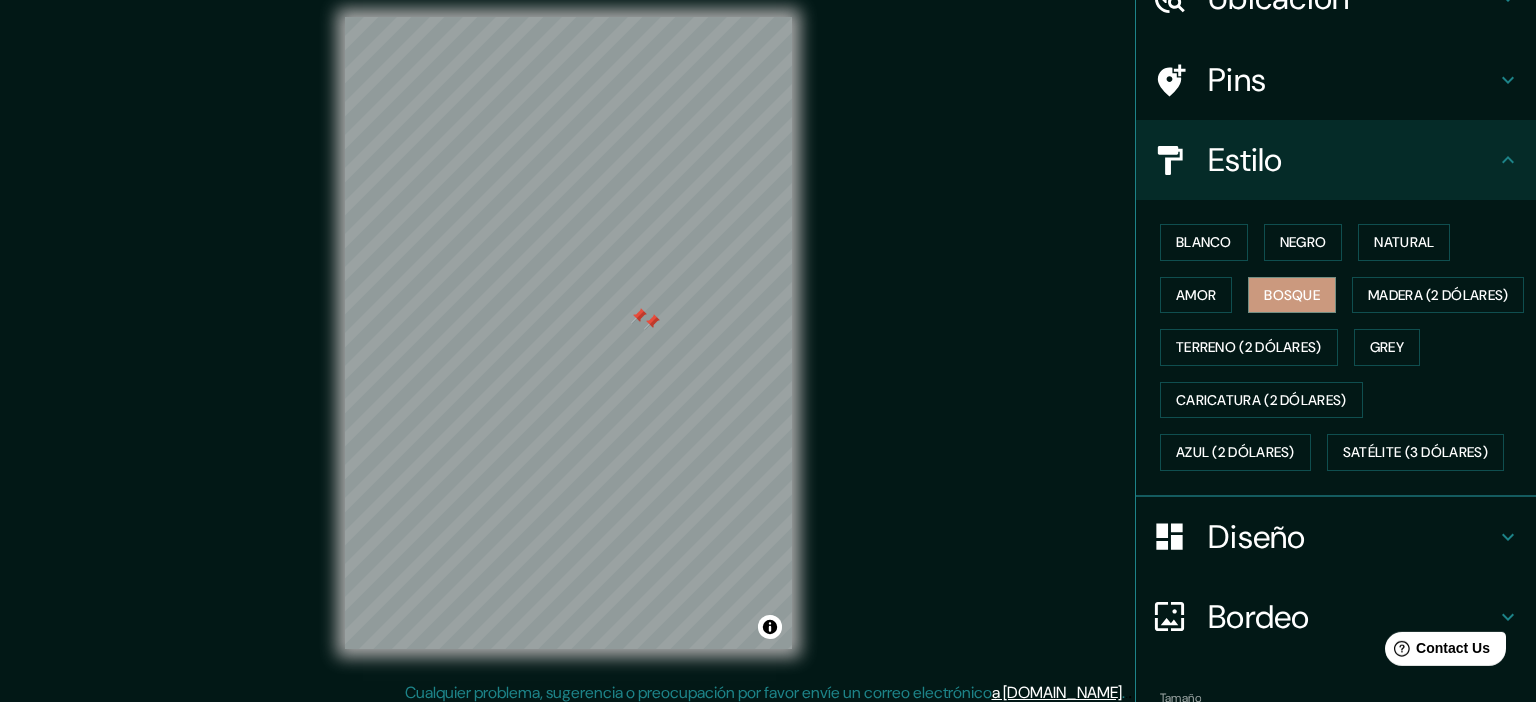 click at bounding box center [652, 322] 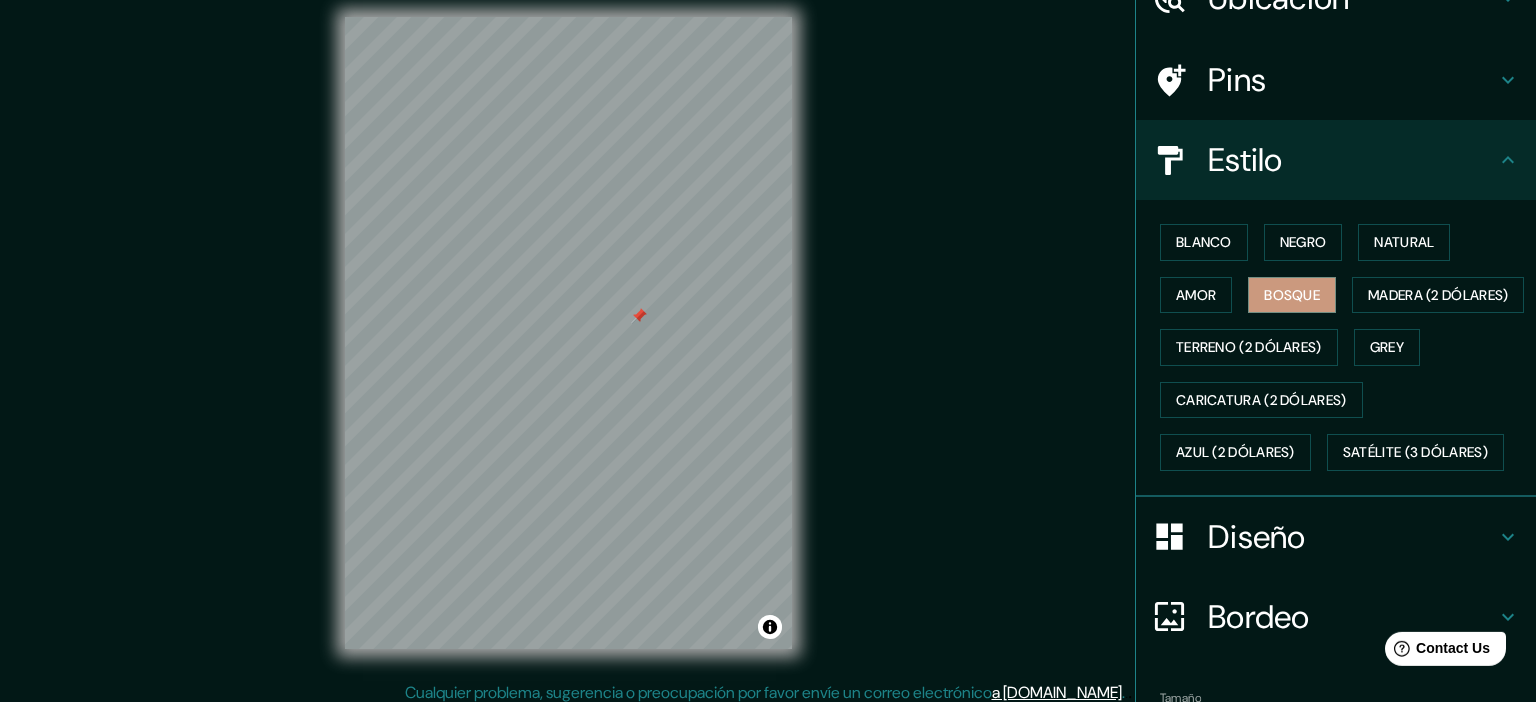 click at bounding box center (639, 316) 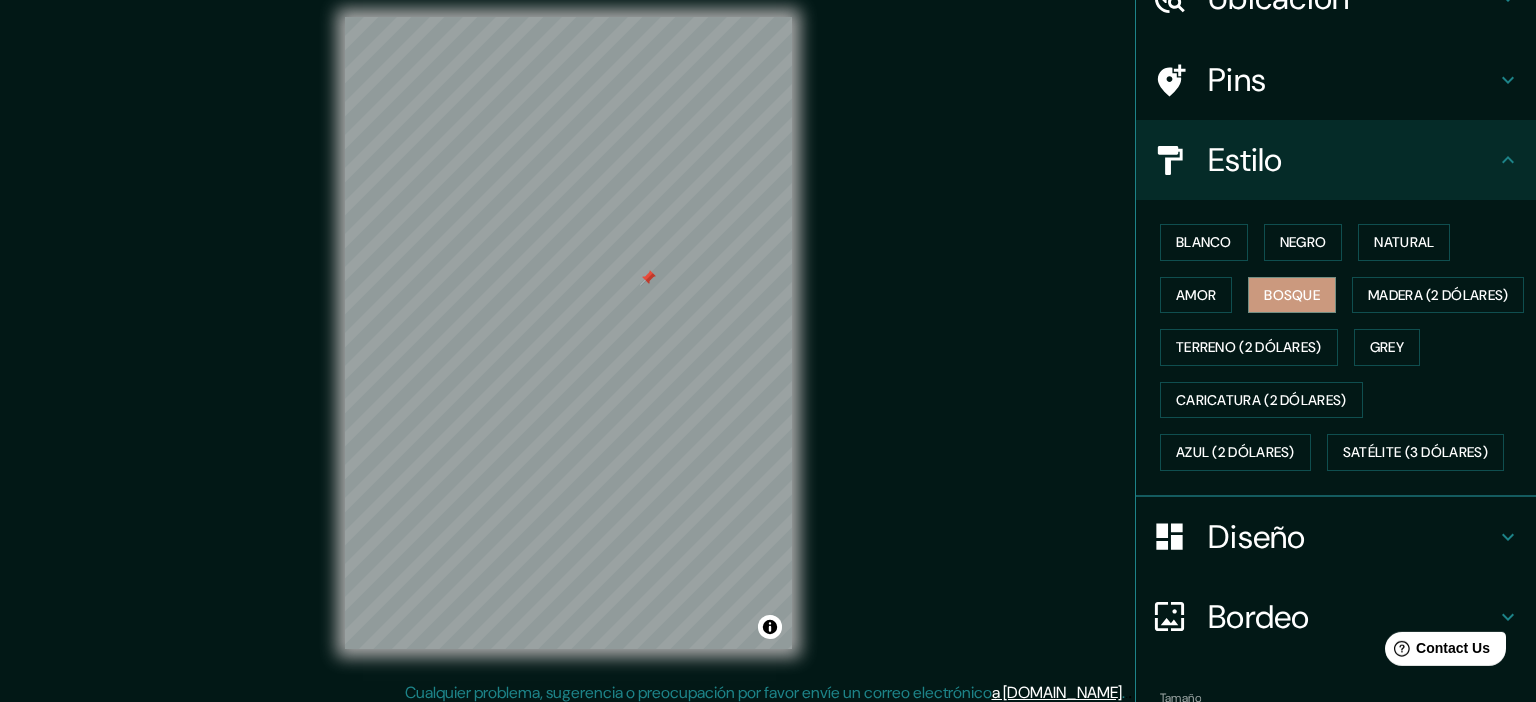 scroll, scrollTop: 25, scrollLeft: 0, axis: vertical 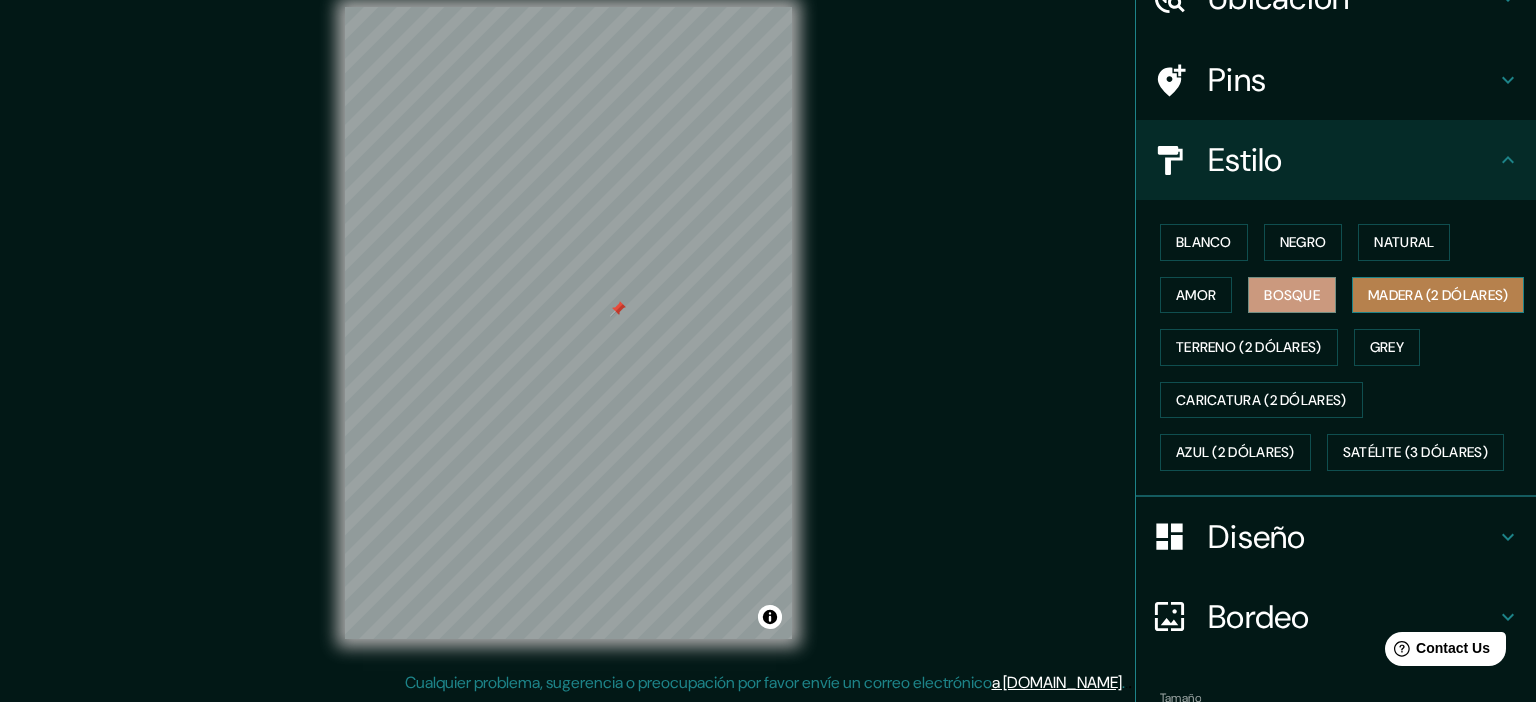 click on "Madera (2 dólares)" at bounding box center [1438, 295] 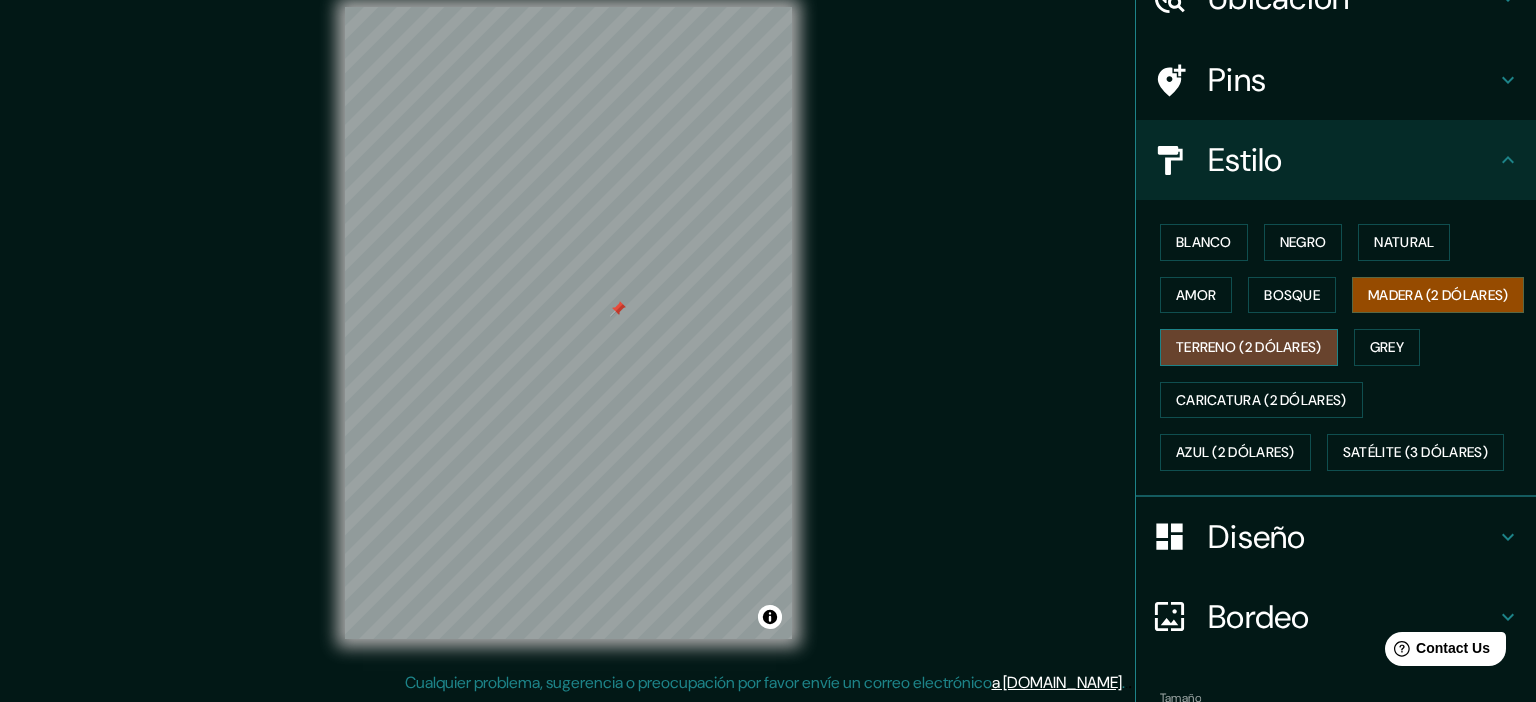 click on "Terreno (2 dólares)" at bounding box center (1249, 347) 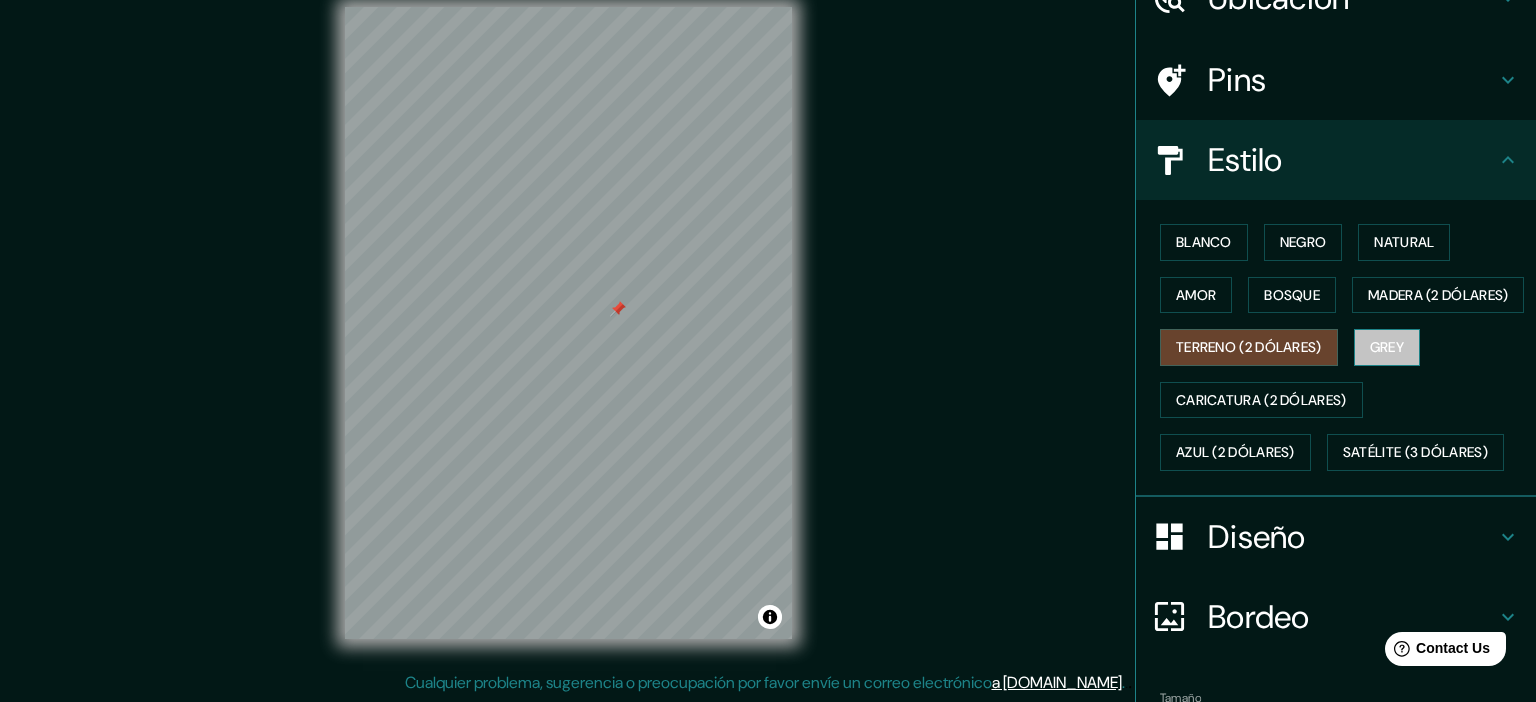 click on "Grey" at bounding box center [1387, 347] 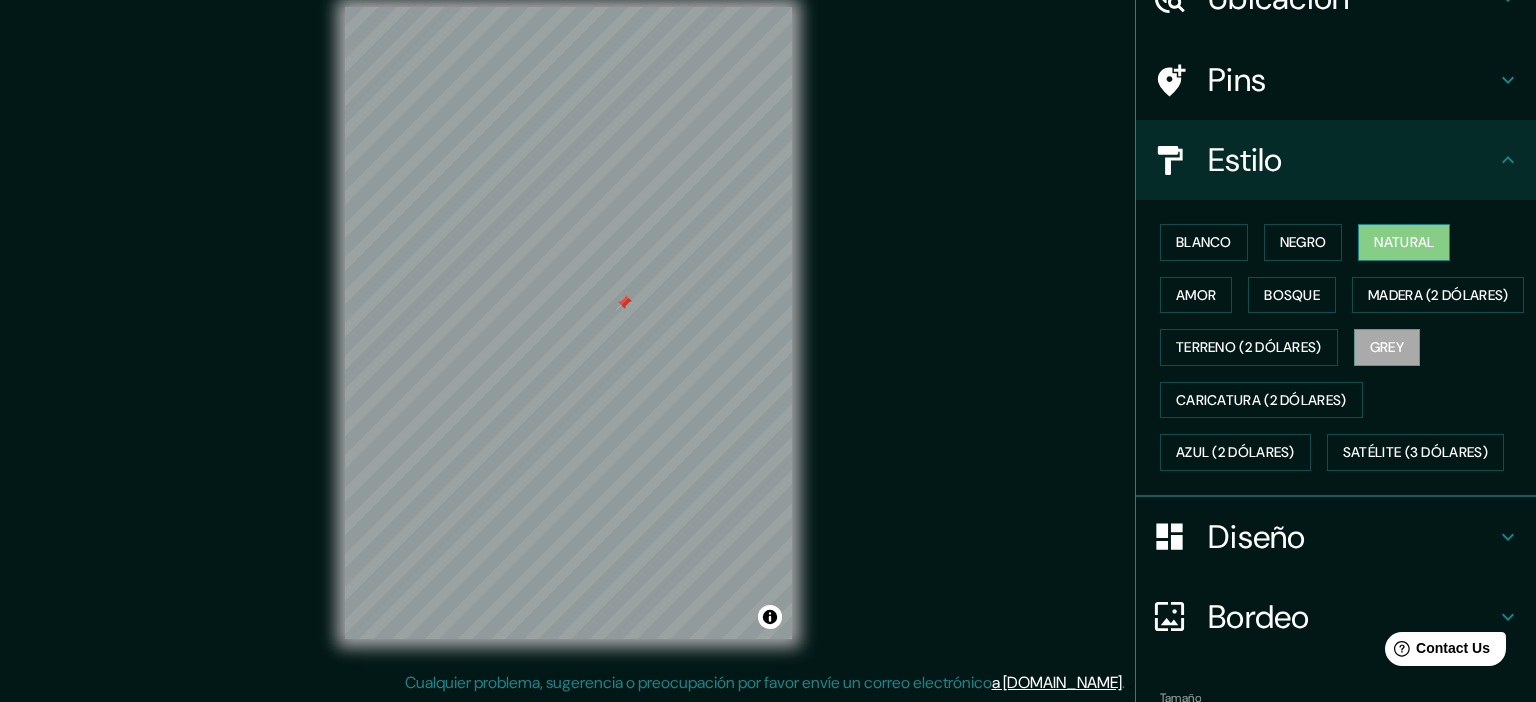 click on "Natural" at bounding box center (1404, 242) 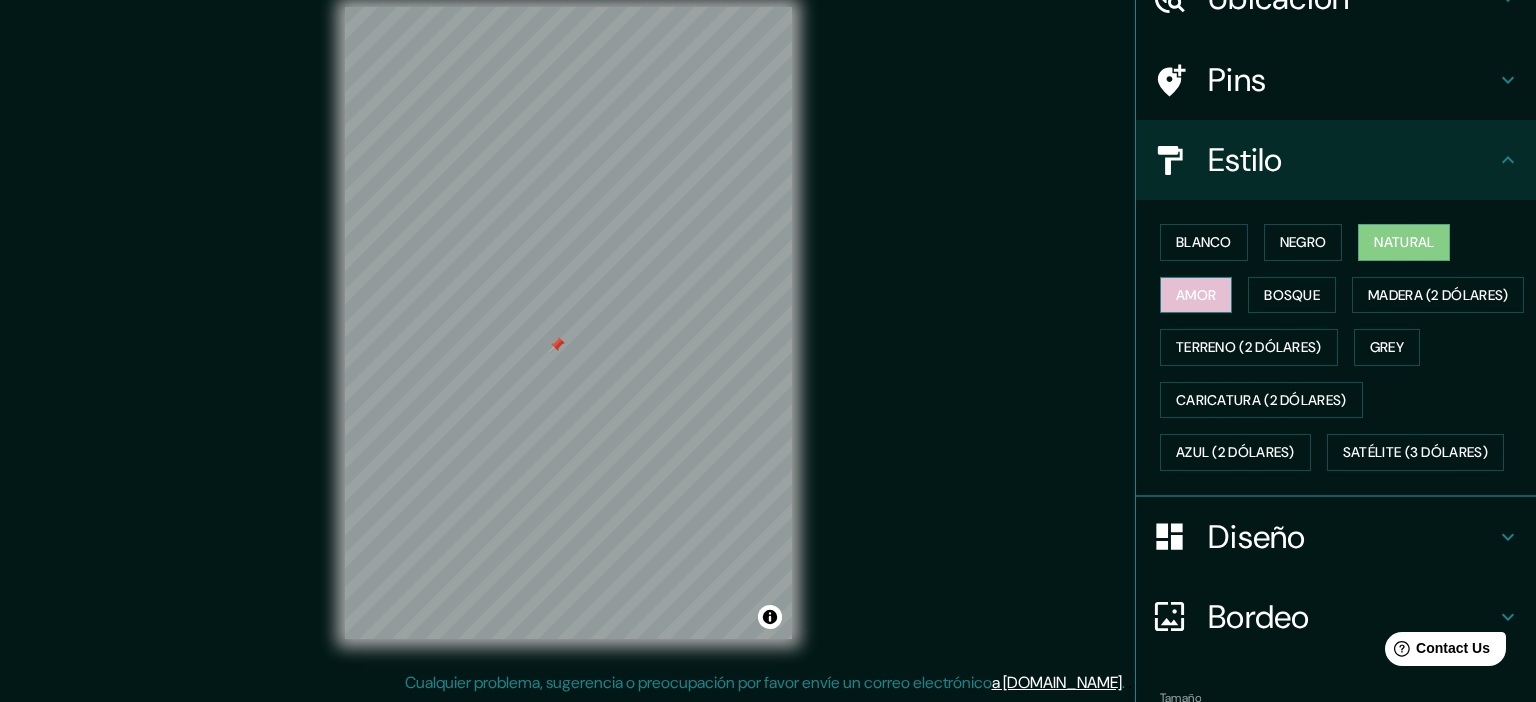 click on "Amor" at bounding box center (1196, 295) 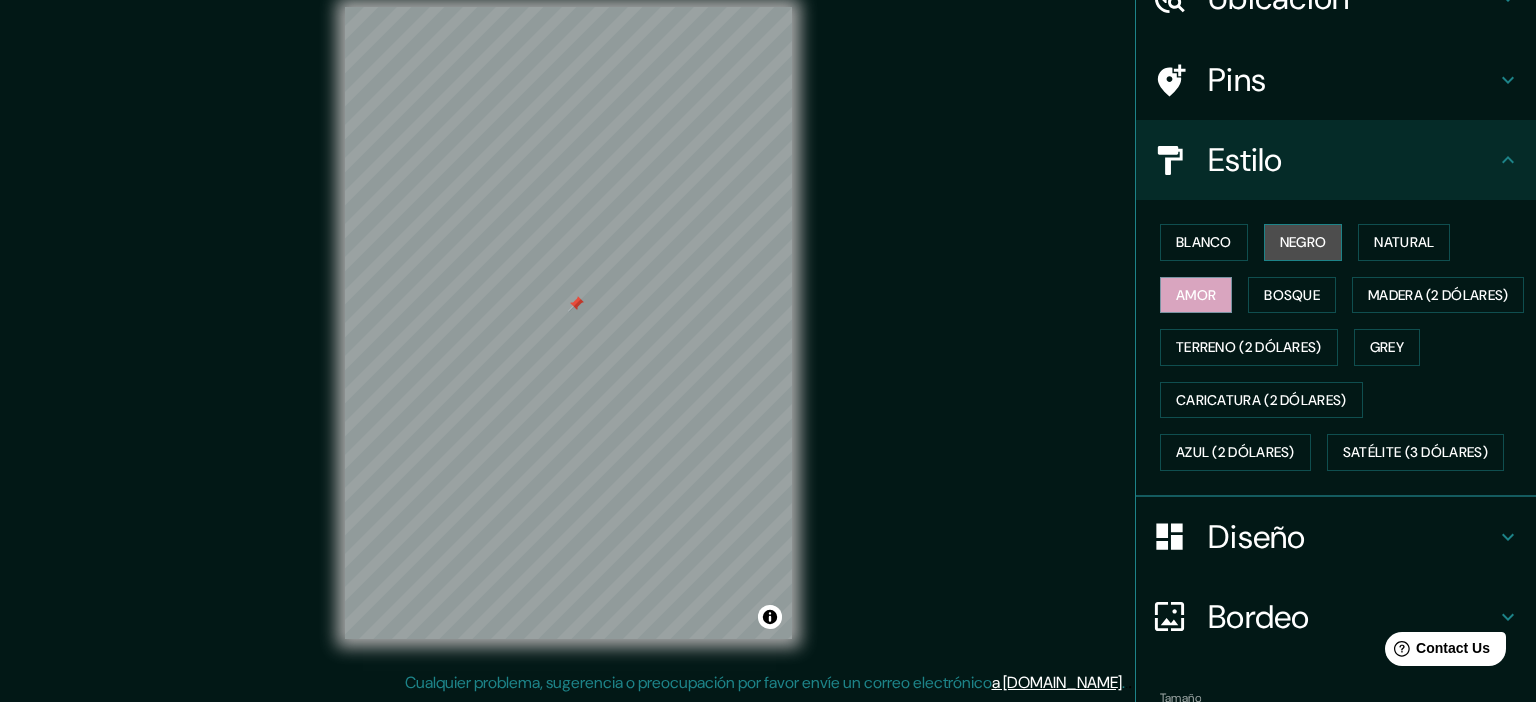 click on "Negro" at bounding box center (1303, 242) 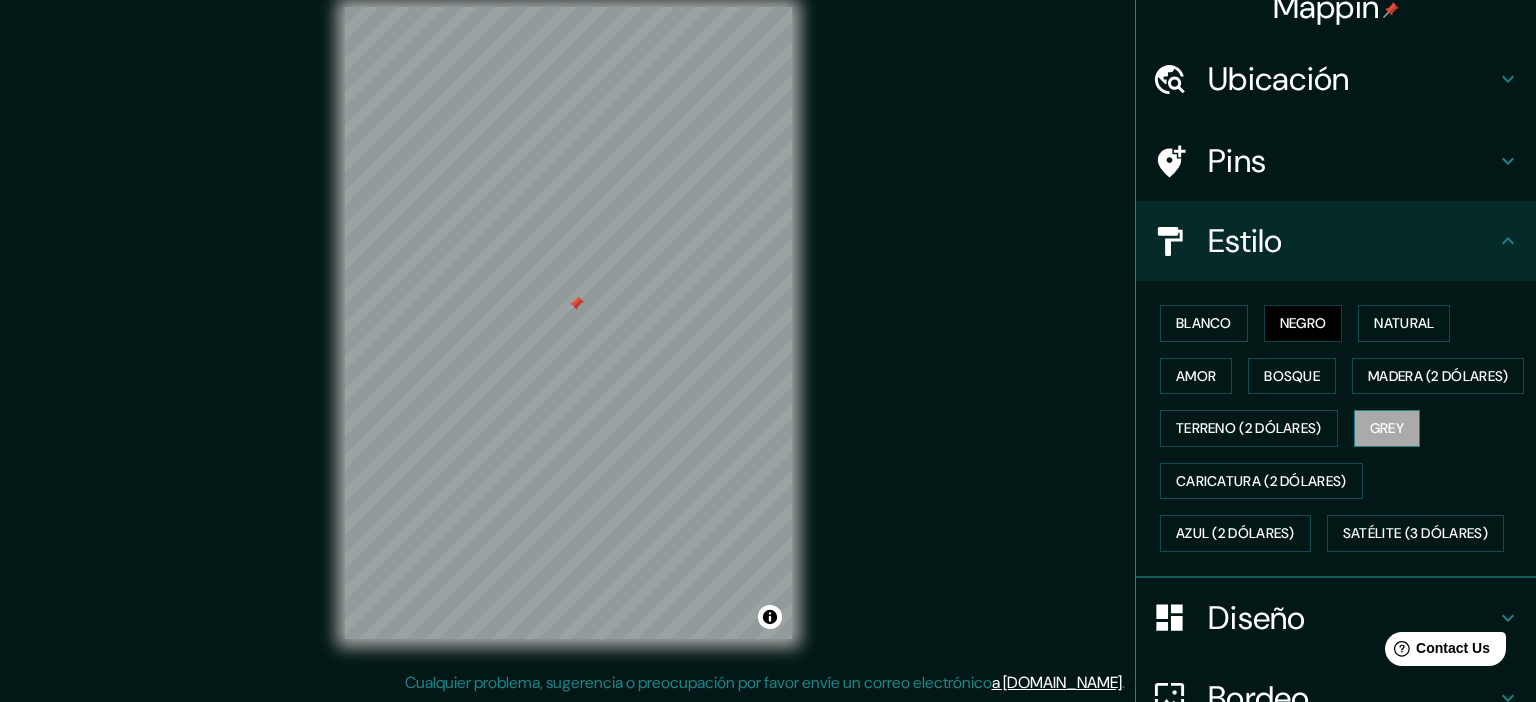 scroll, scrollTop: 0, scrollLeft: 0, axis: both 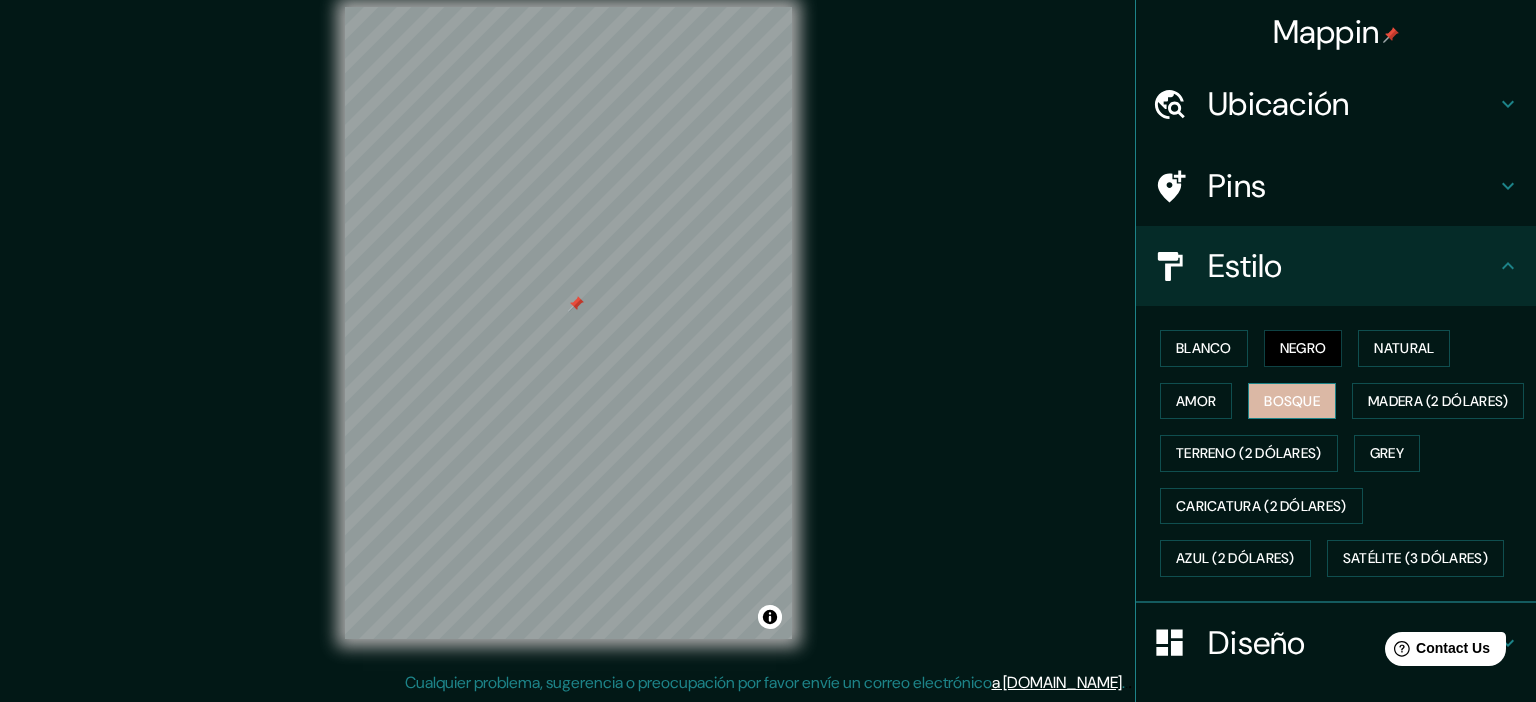 click on "Bosque" at bounding box center (1292, 401) 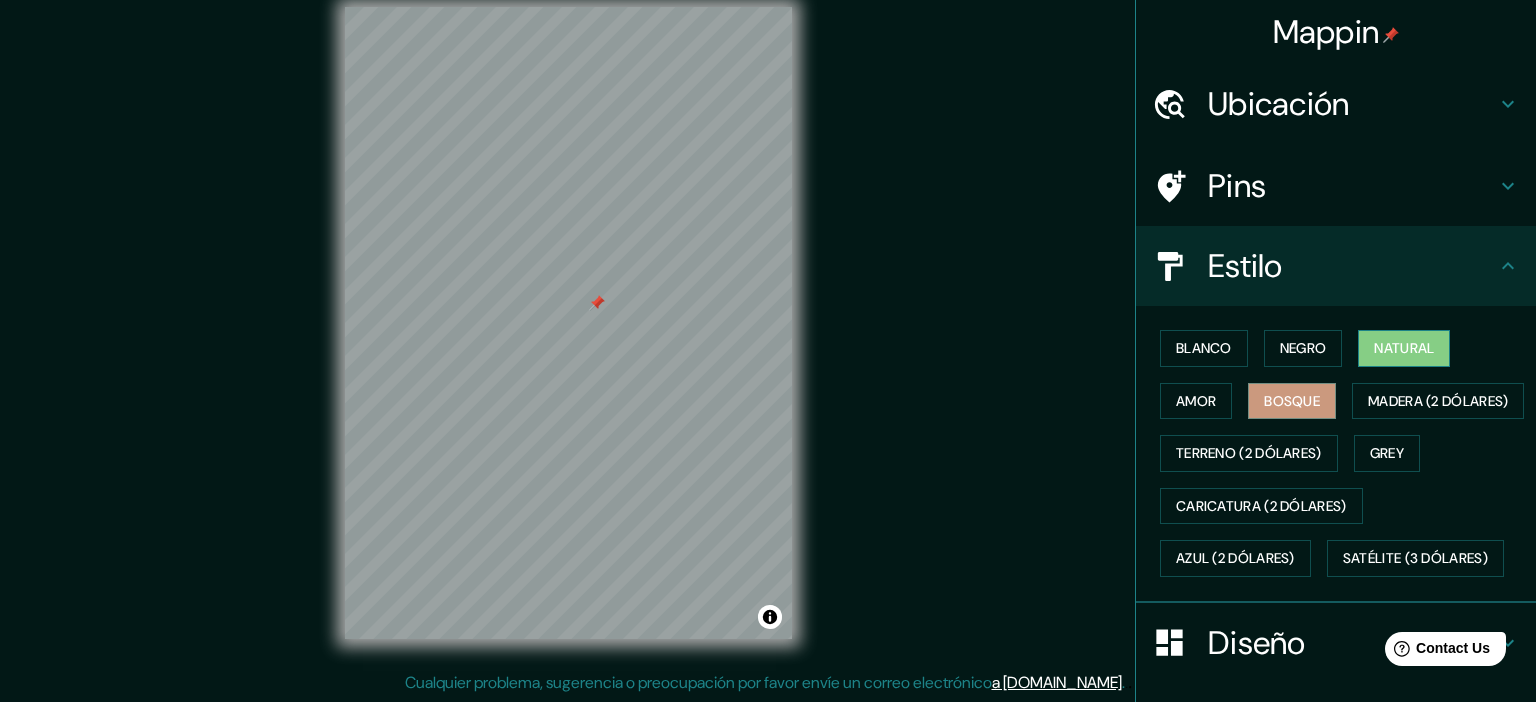 click on "Natural" at bounding box center (1404, 348) 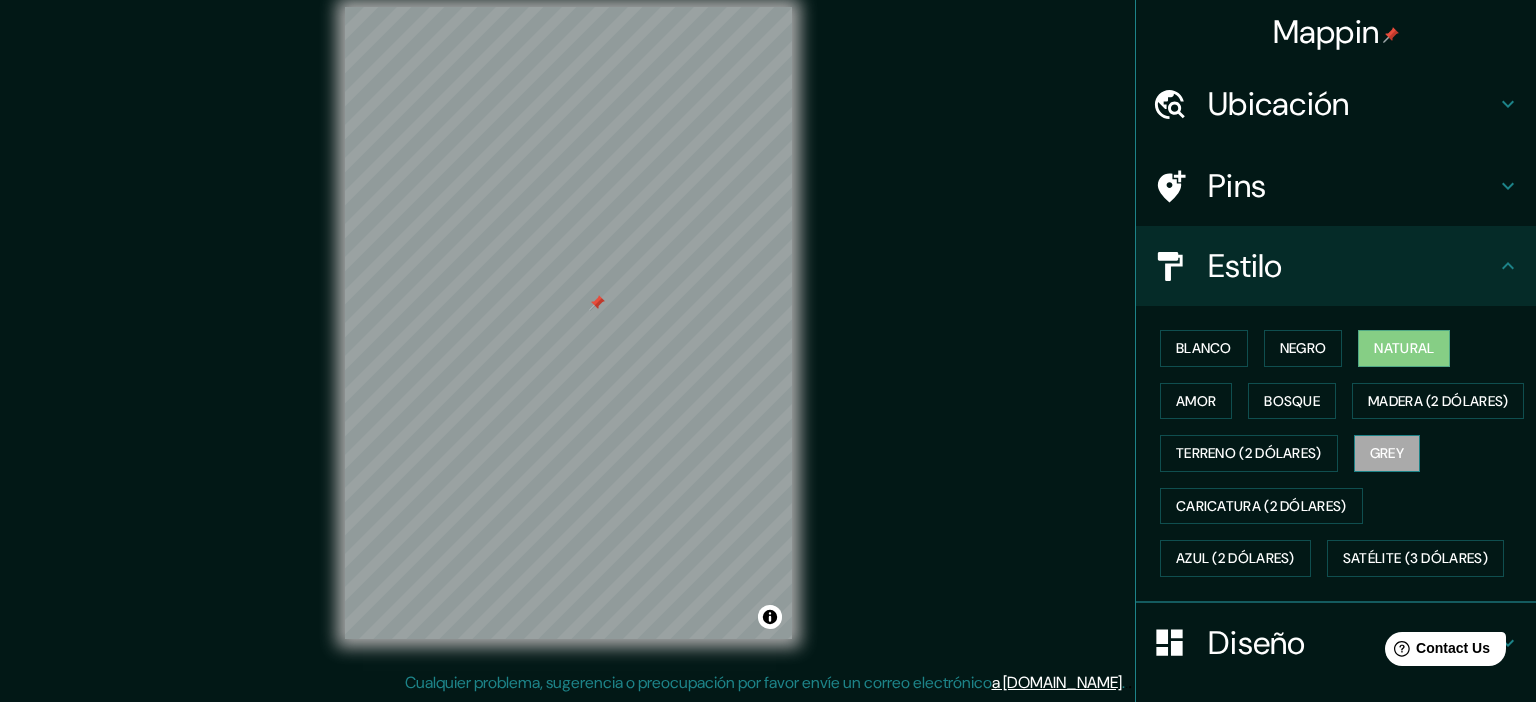 click on "Grey" at bounding box center [1387, 453] 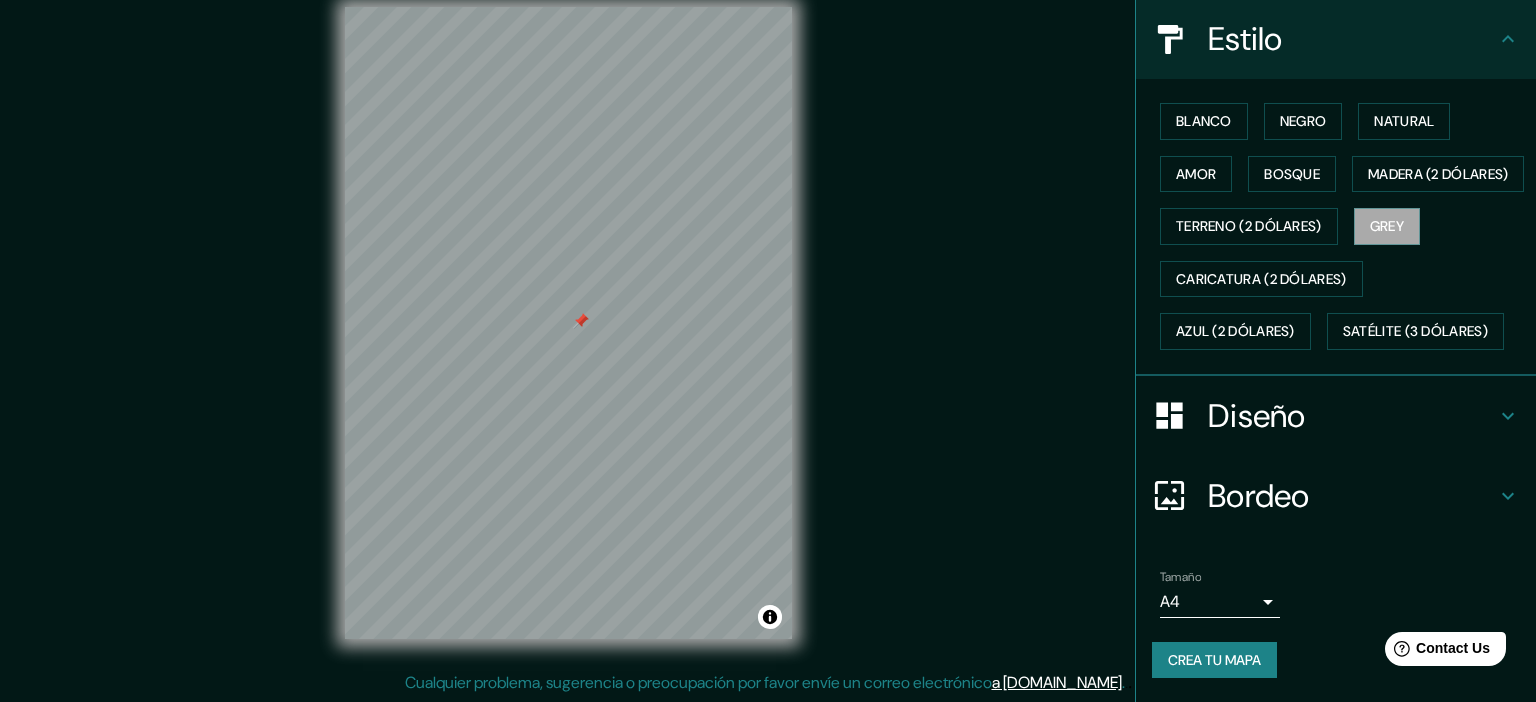 click on "Diseño" at bounding box center [1352, 416] 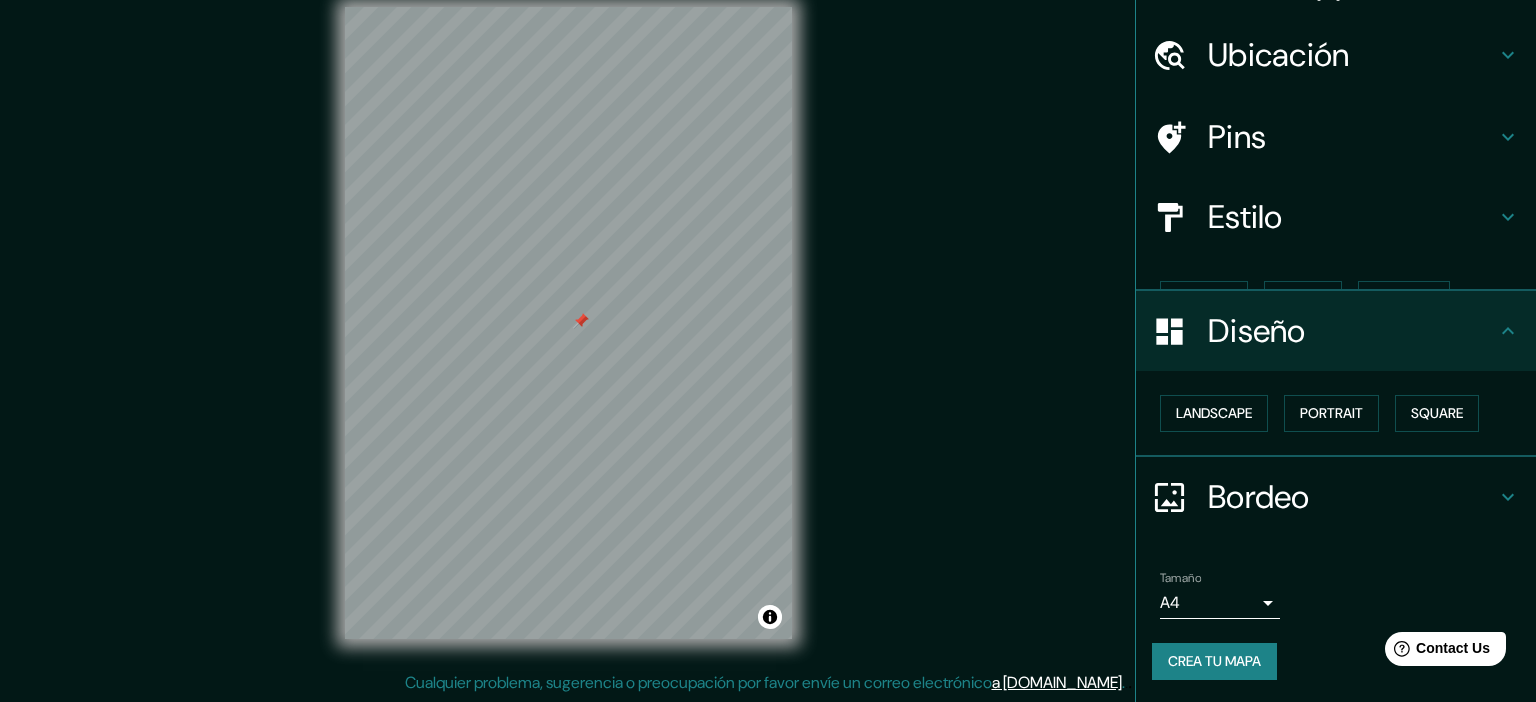 scroll, scrollTop: 15, scrollLeft: 0, axis: vertical 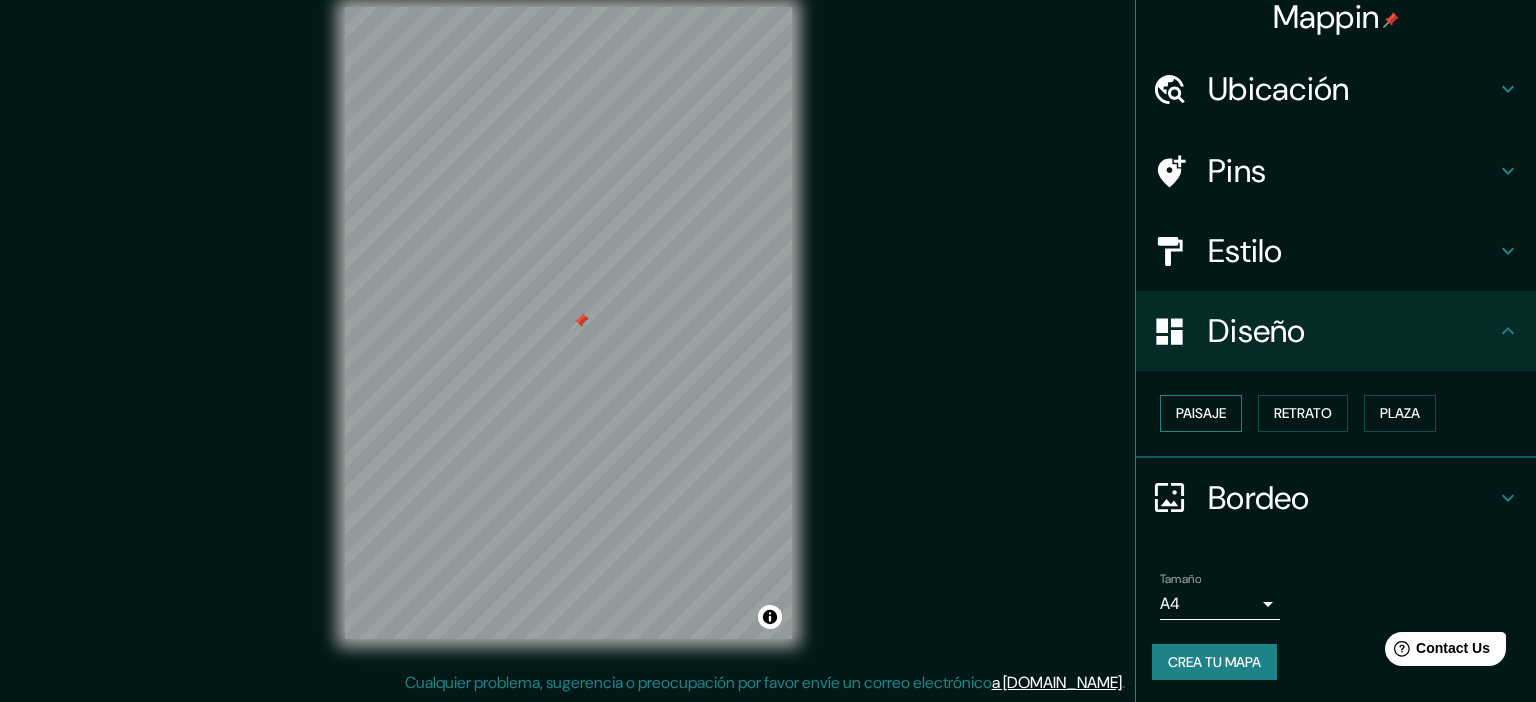 click on "Paisaje" at bounding box center (1201, 413) 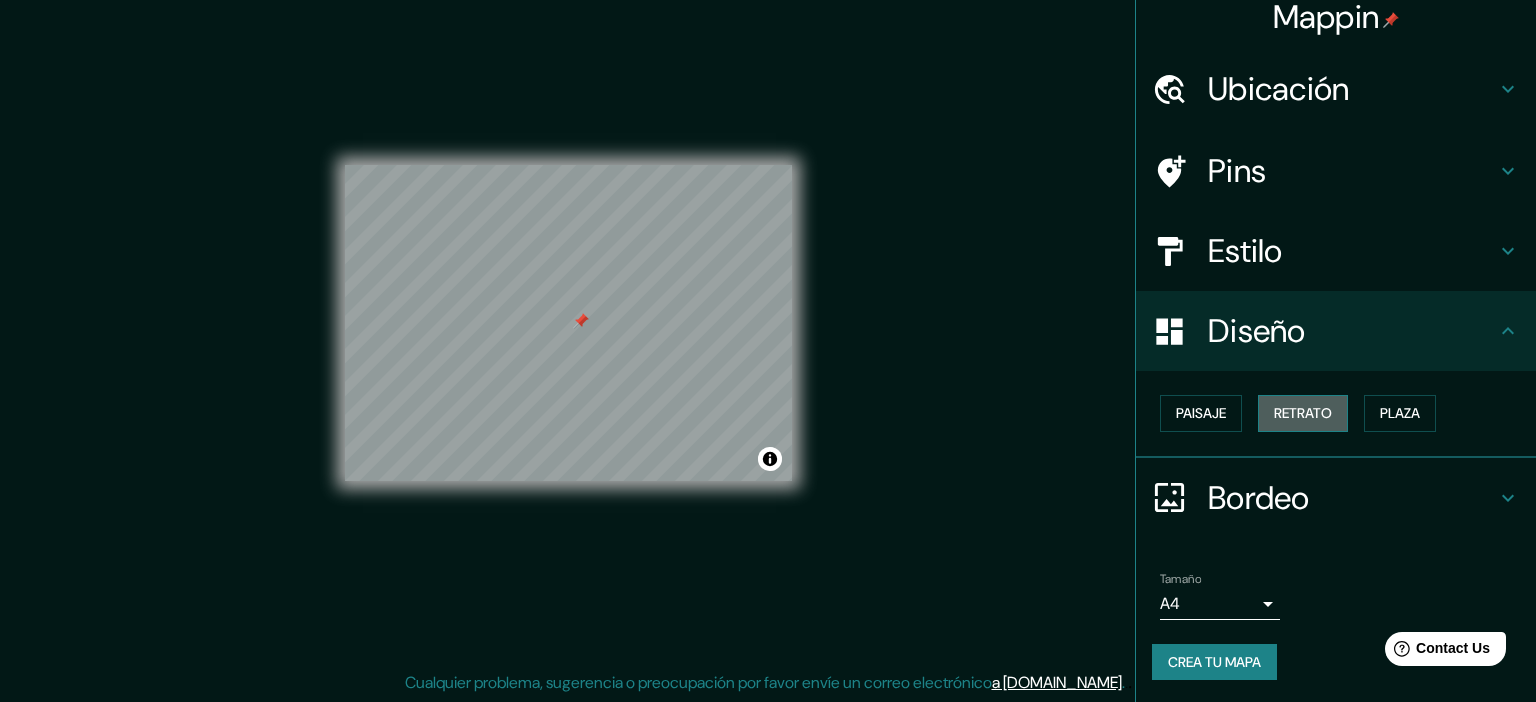 click on "Retrato" at bounding box center (1303, 413) 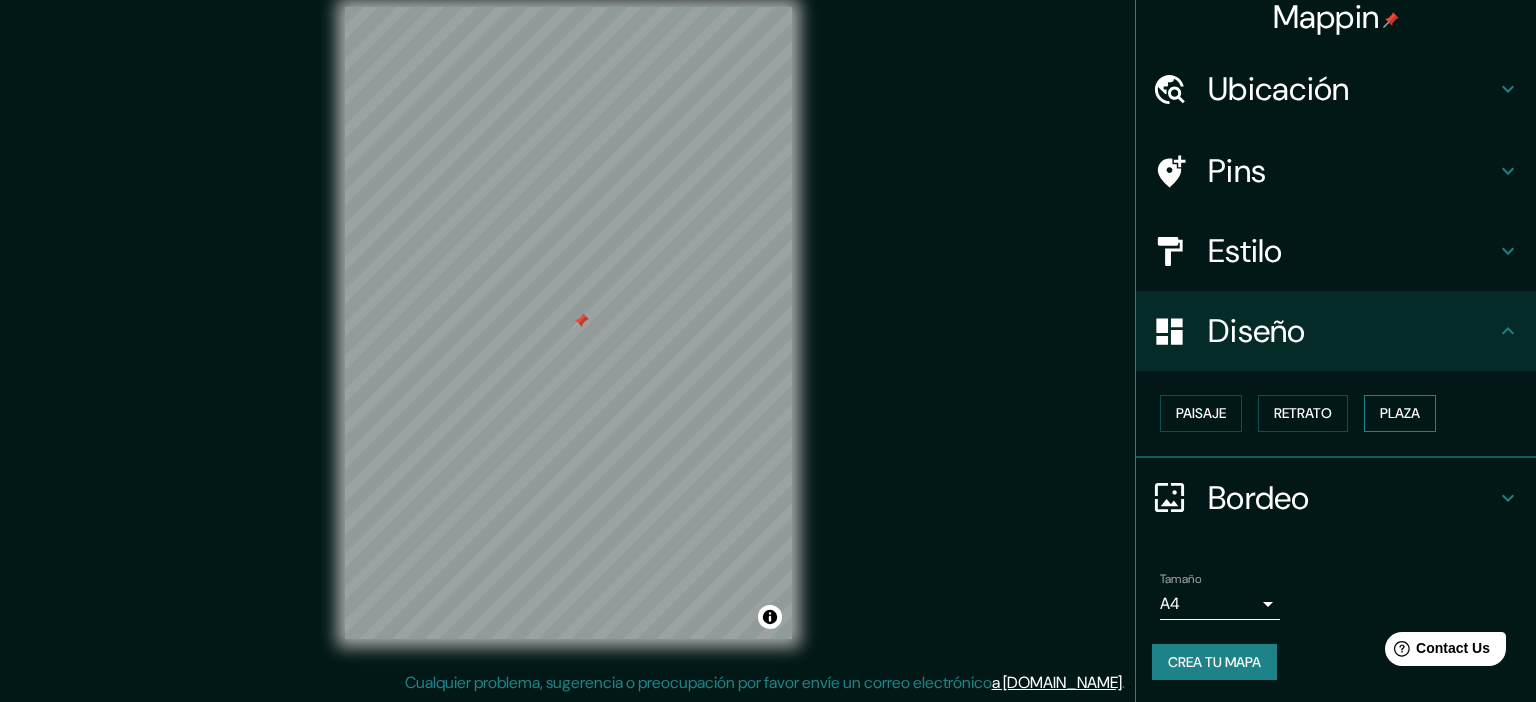 click on "Plaza" at bounding box center (1400, 413) 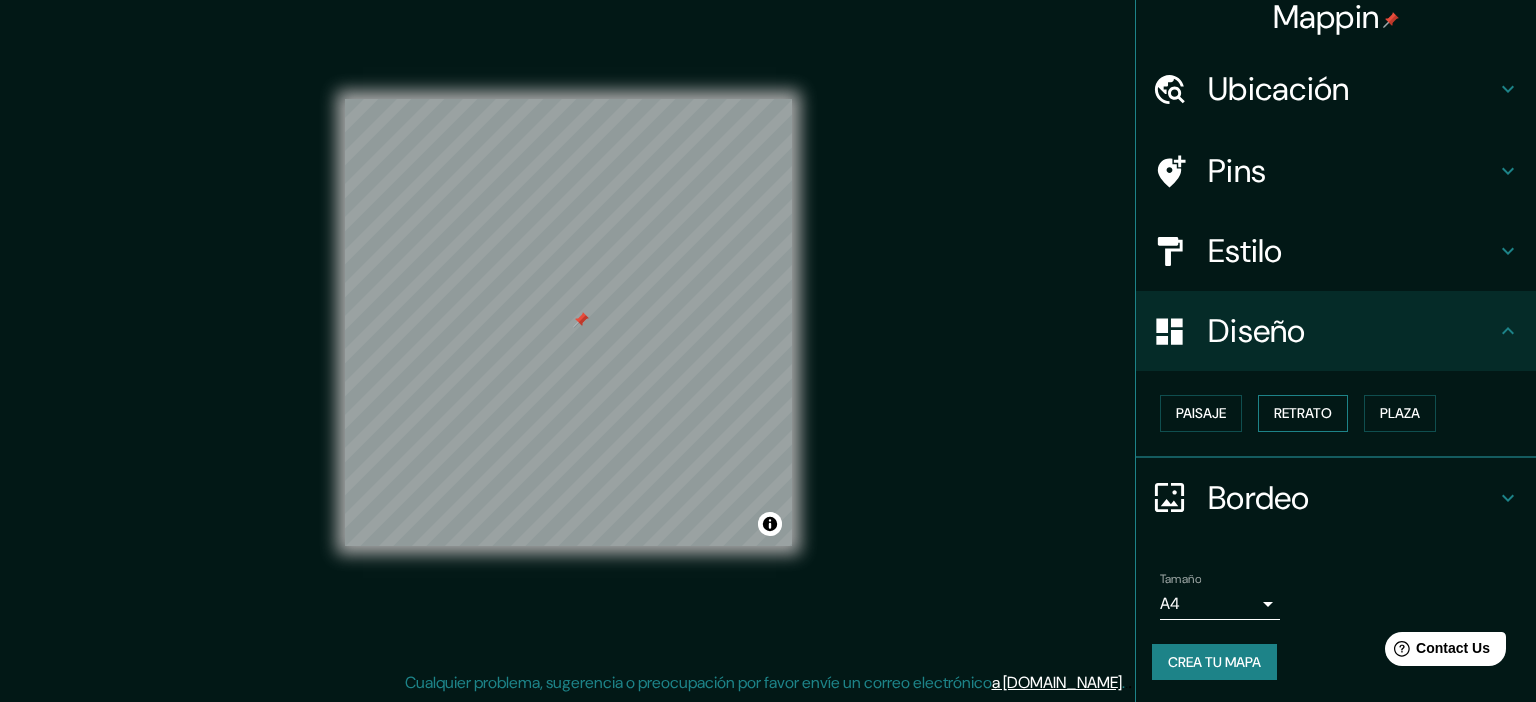 click on "Retrato" at bounding box center (1303, 413) 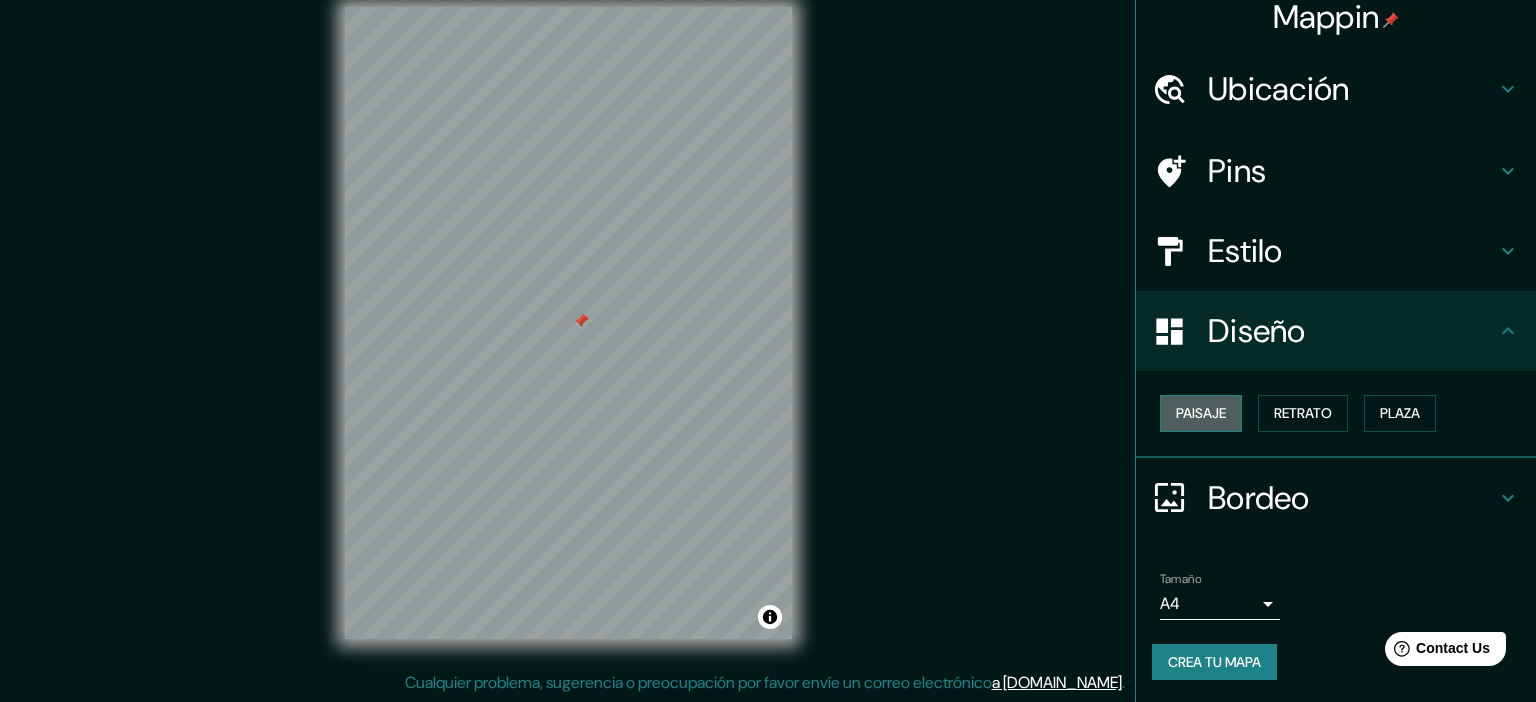 click on "Paisaje" at bounding box center [1201, 413] 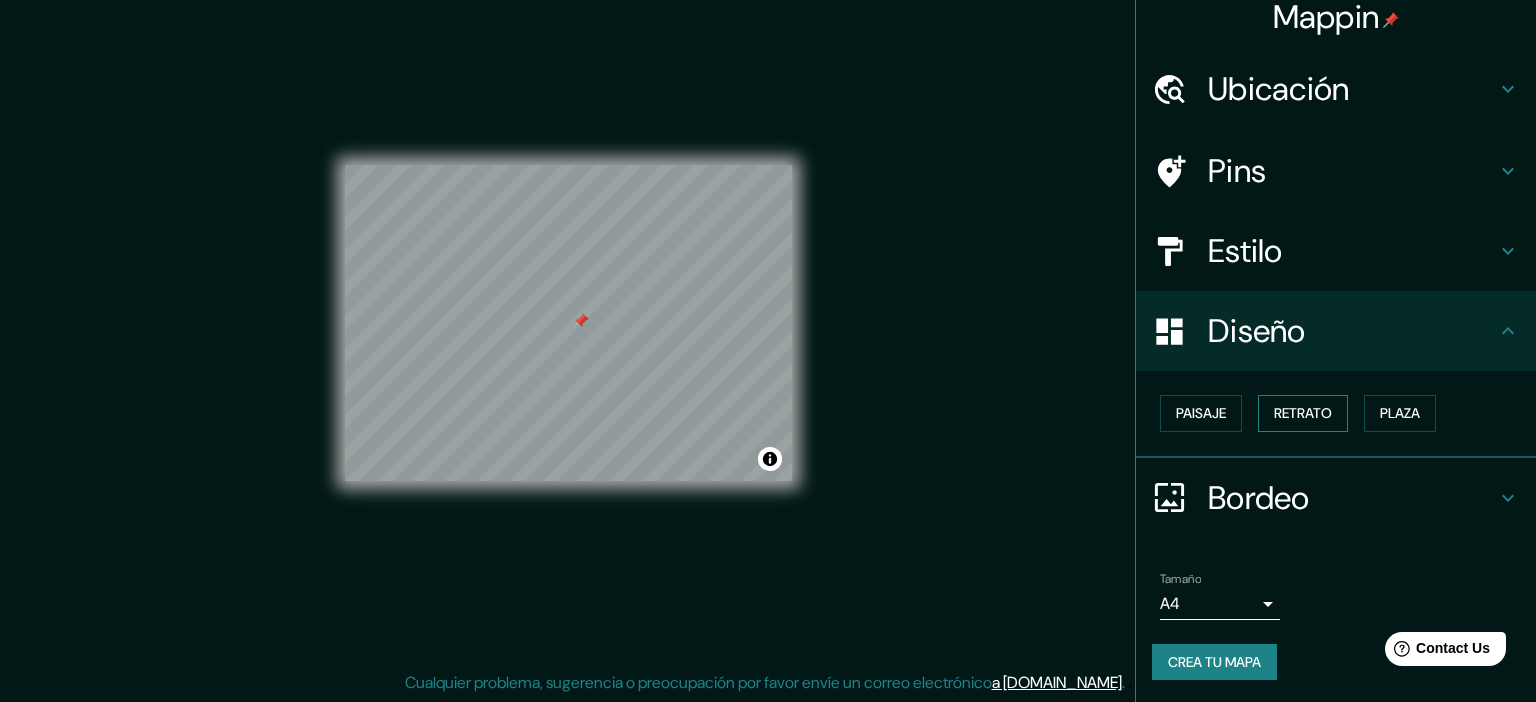 click on "Retrato" at bounding box center [1303, 413] 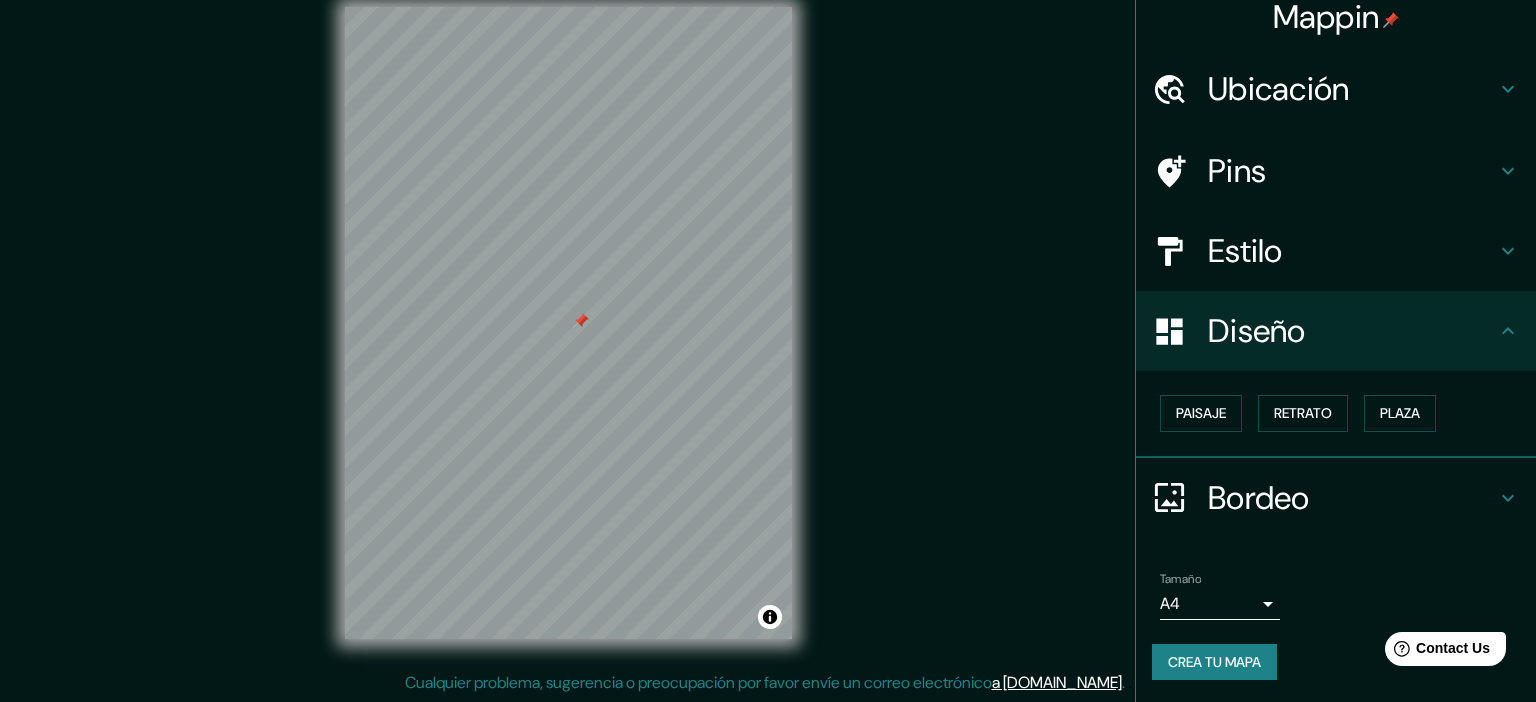 click on "Bordeo" at bounding box center (1352, 498) 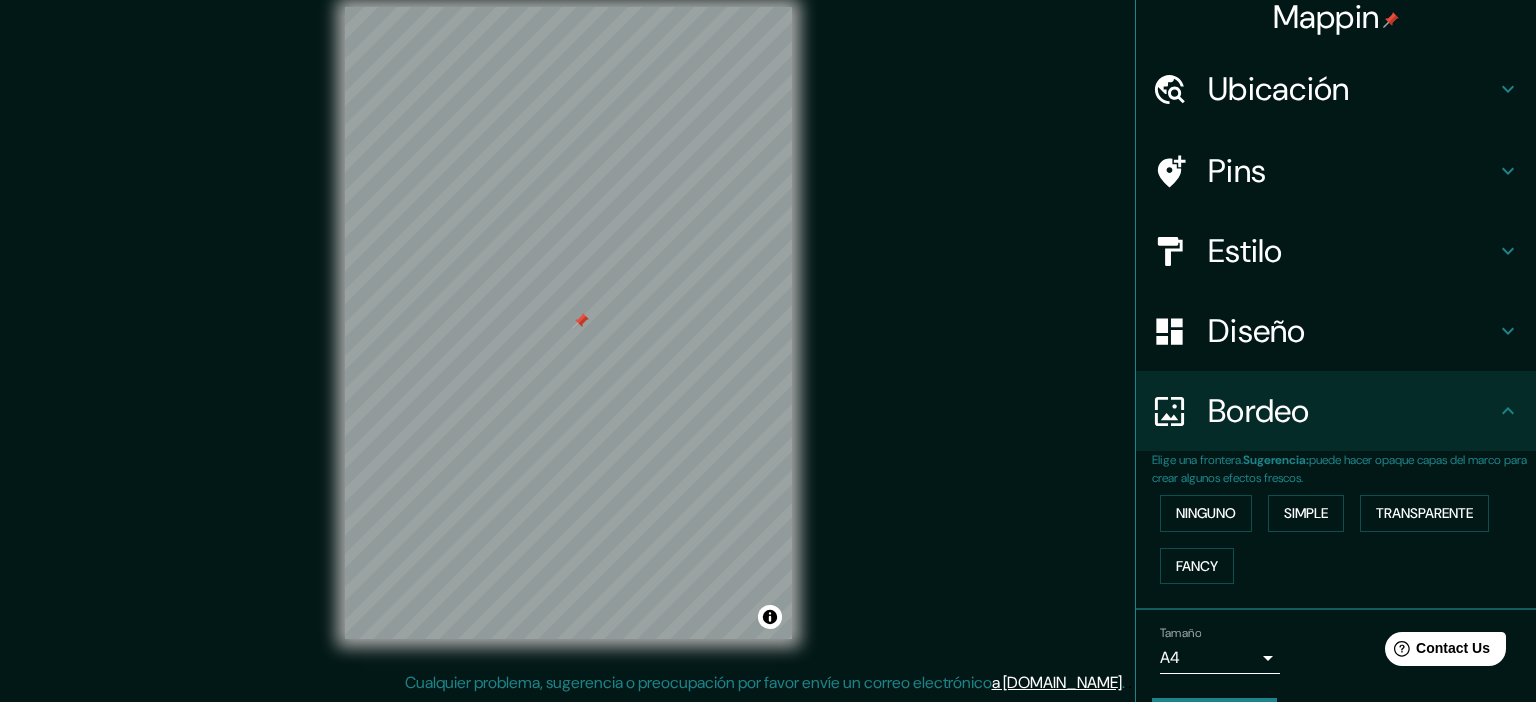 scroll, scrollTop: 70, scrollLeft: 0, axis: vertical 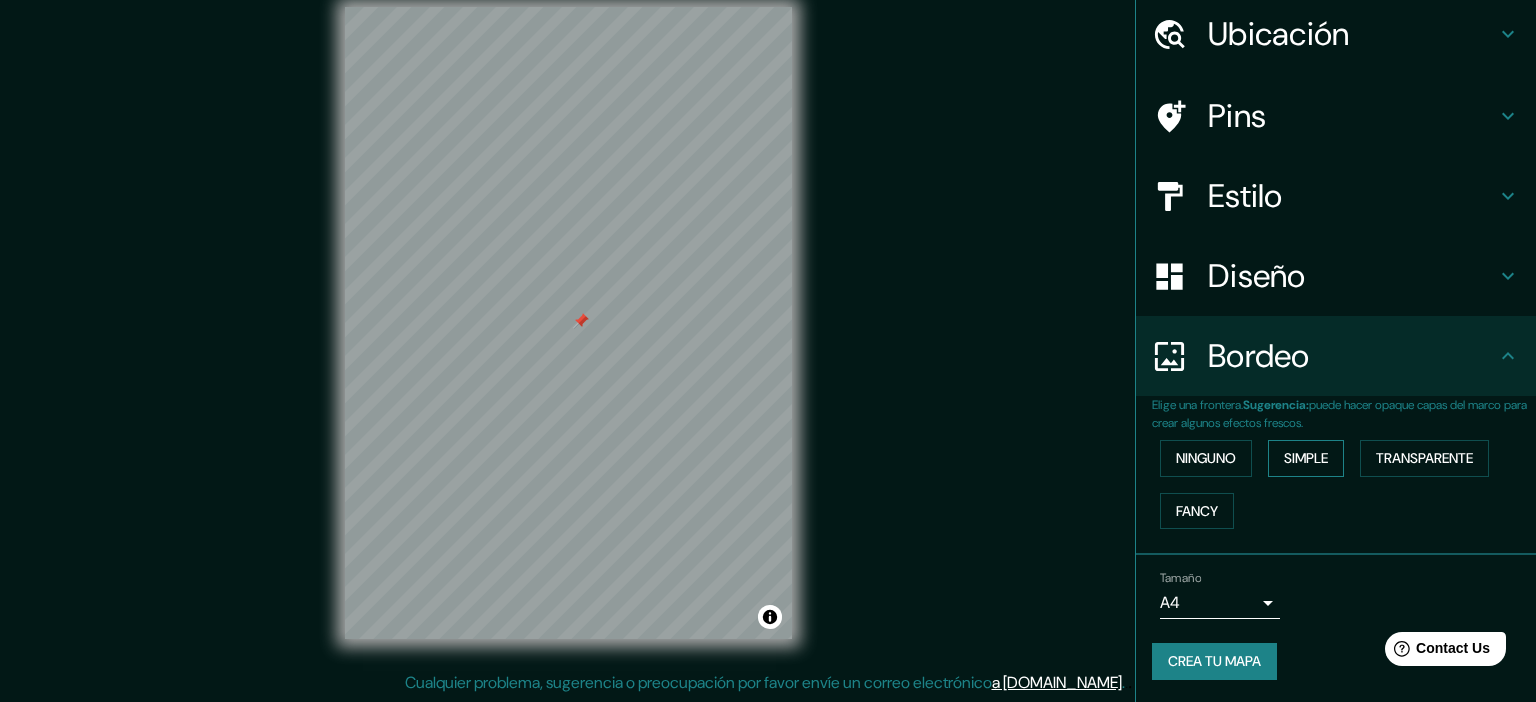click on "Simple" at bounding box center (1306, 458) 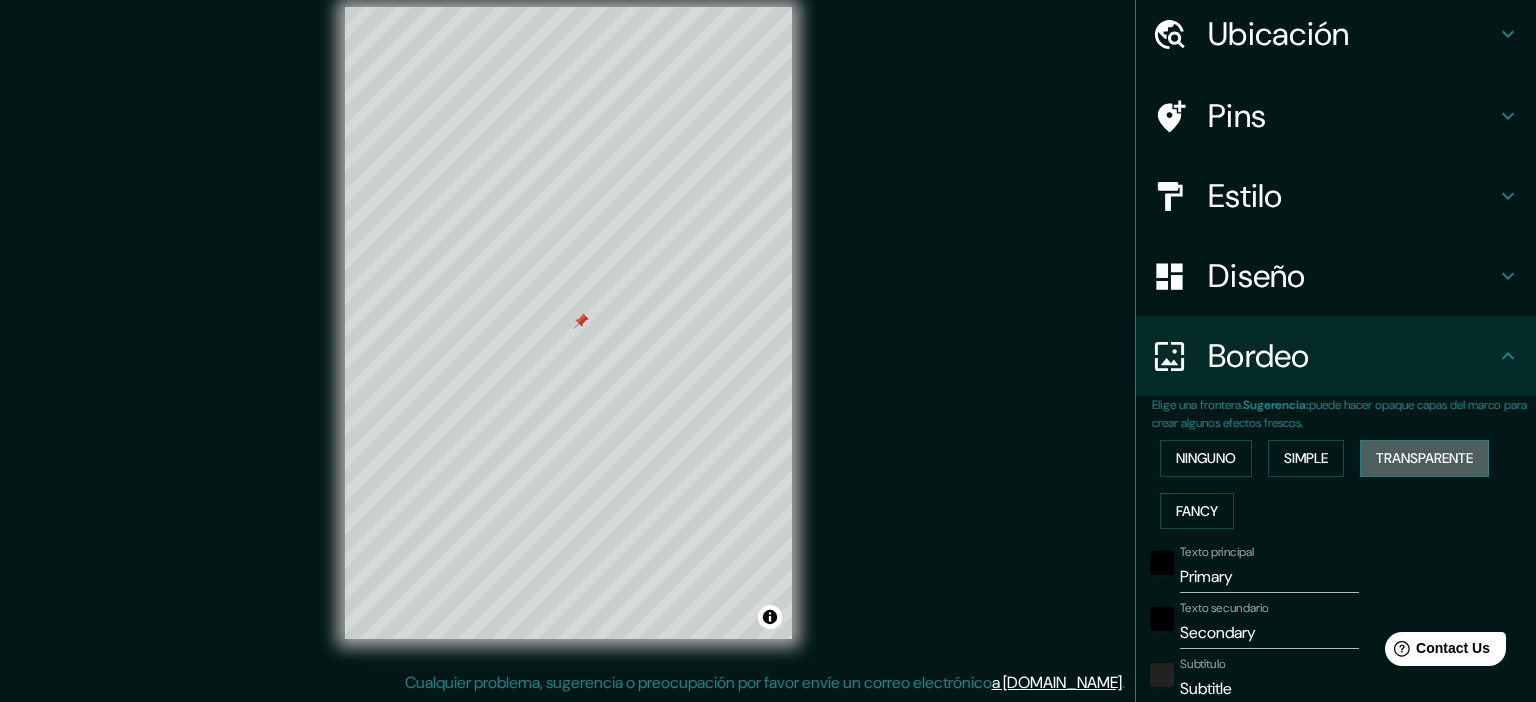 click on "Transparente" at bounding box center [1424, 458] 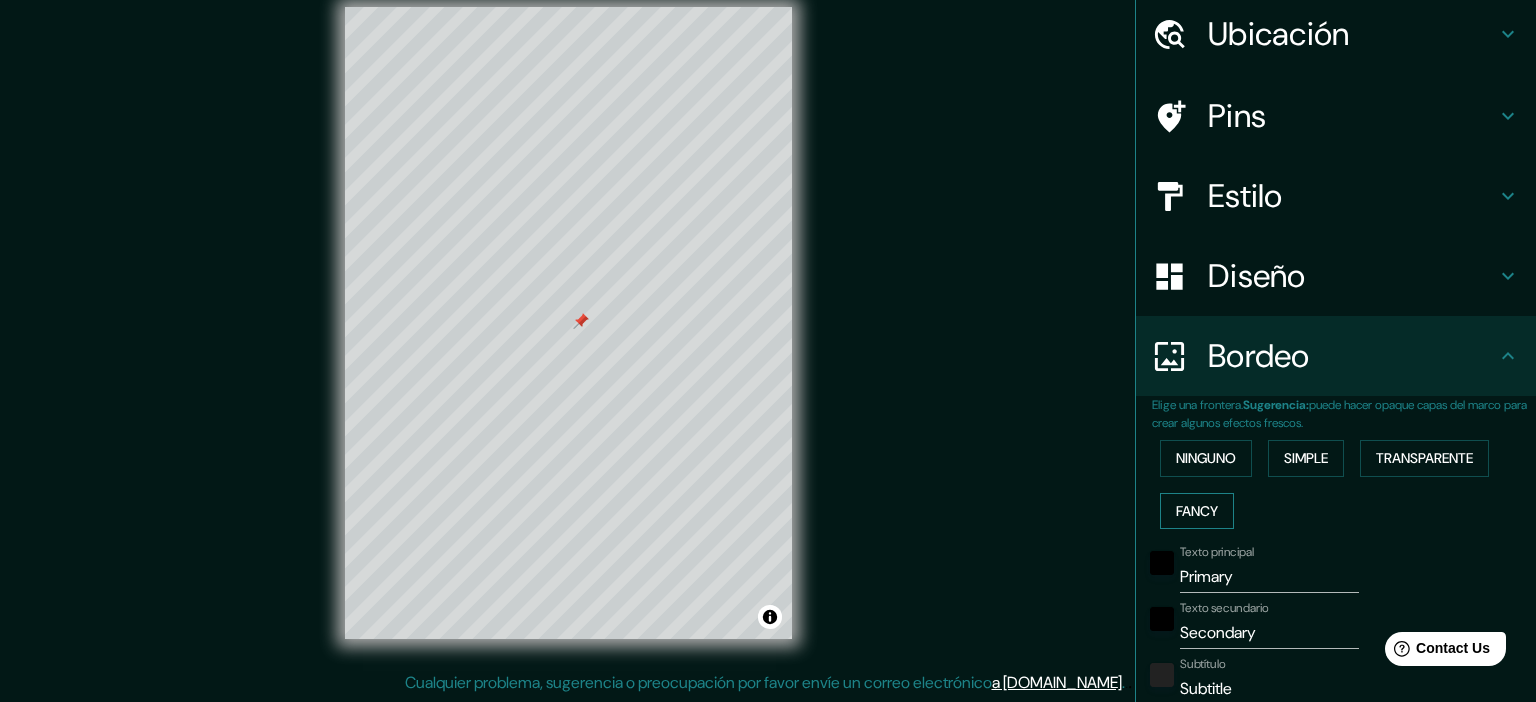 click on "Fancy" at bounding box center (1197, 511) 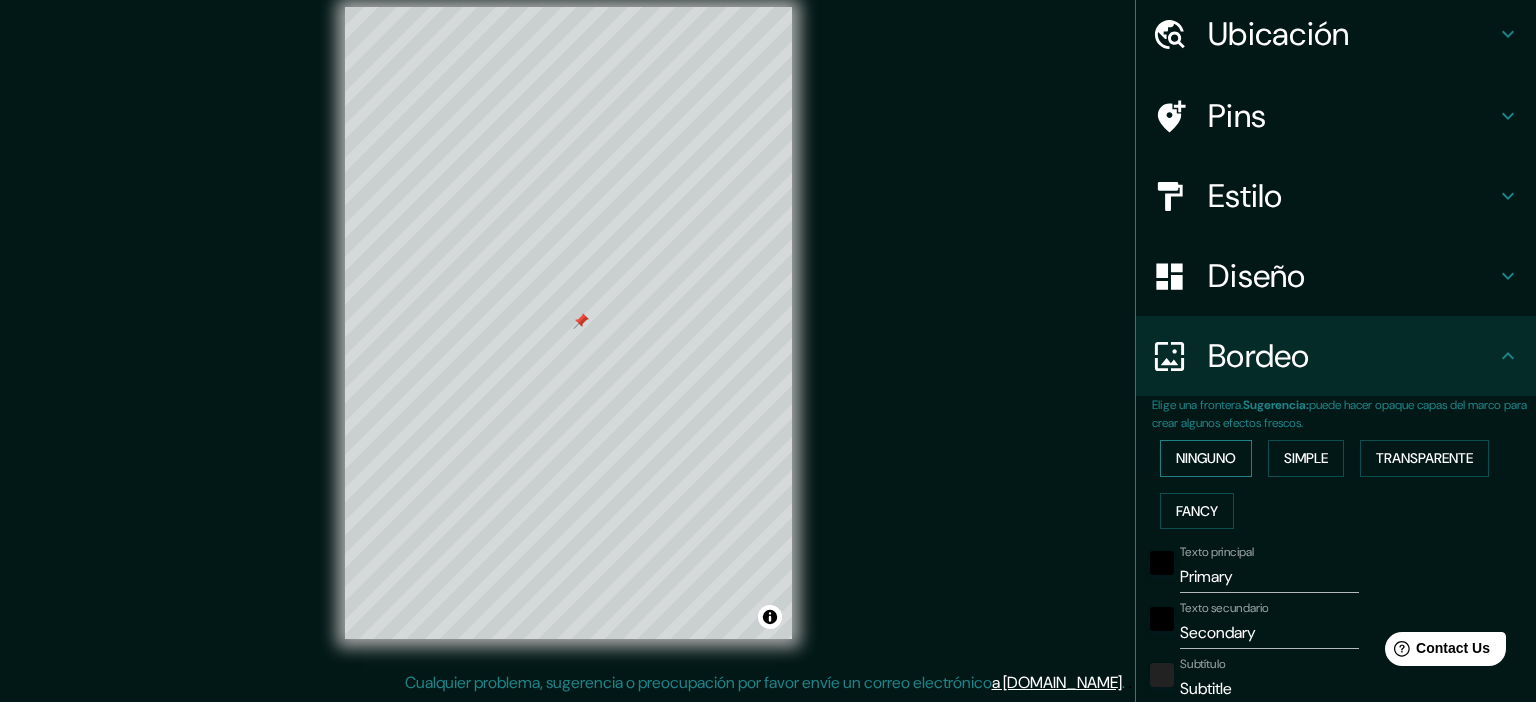 click on "Ninguno" at bounding box center (1206, 458) 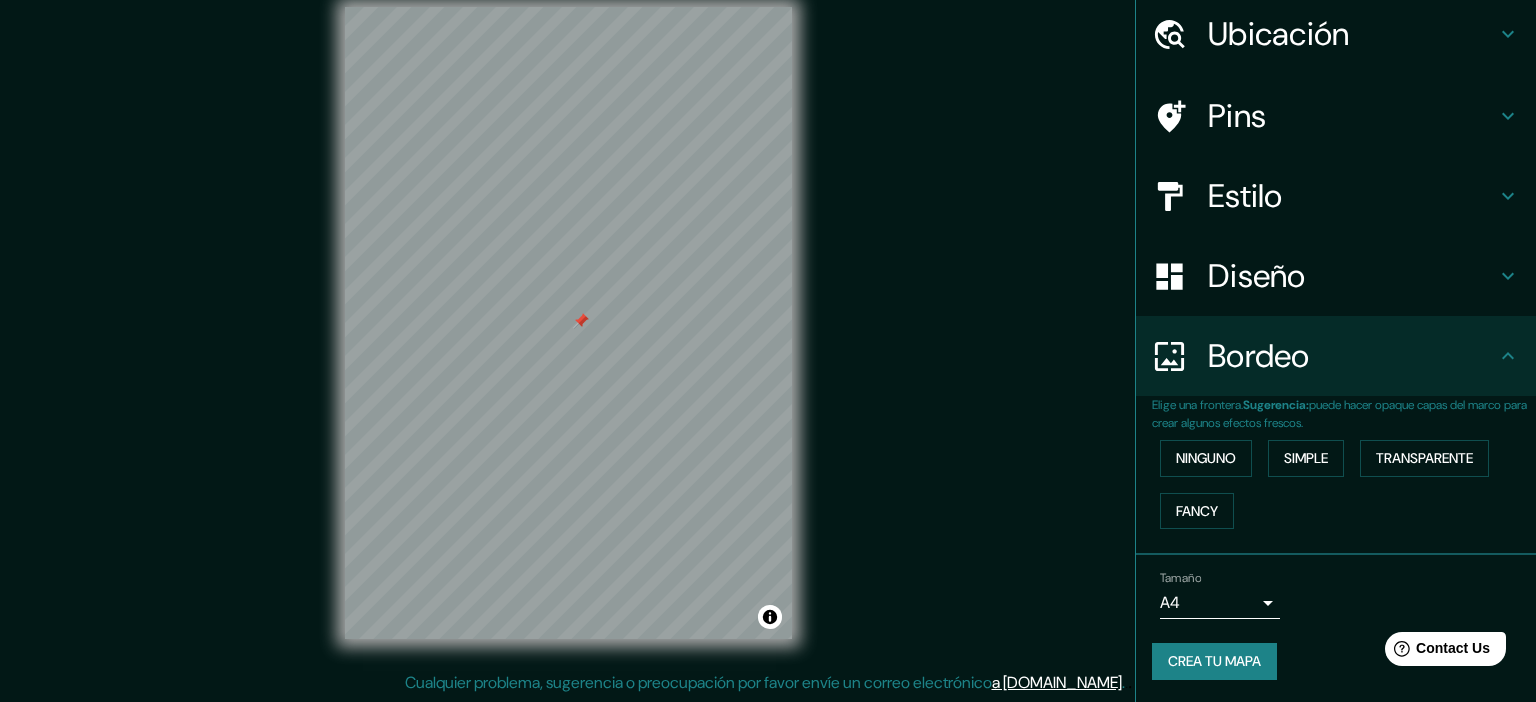 click on "Mappin Ubicación Pins Estilo Diseño Bordeo Elige una frontera.  Sugerencia:  puede hacer opaque capas del marco para crear algunos efectos frescos. Ninguno Simple Transparente Fancy Tamaño A4 single Crea tu mapa © Mapbox   © OpenStreetMap   Improve this map Cualquier problema, sugerencia o preocupación por favor envíe un correo electrónico  a [DOMAIN_NAME] . . ." at bounding box center (768, 326) 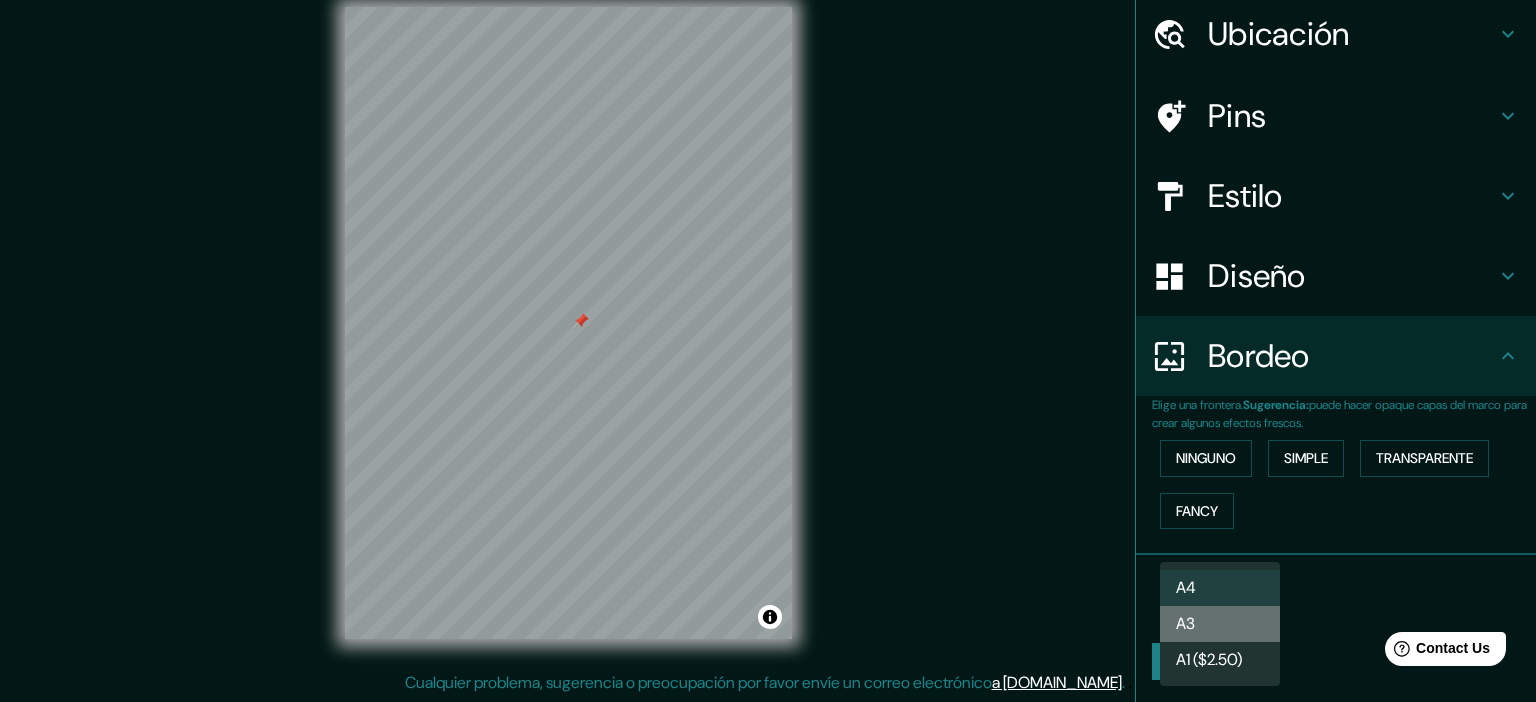 click on "A3" at bounding box center [1220, 624] 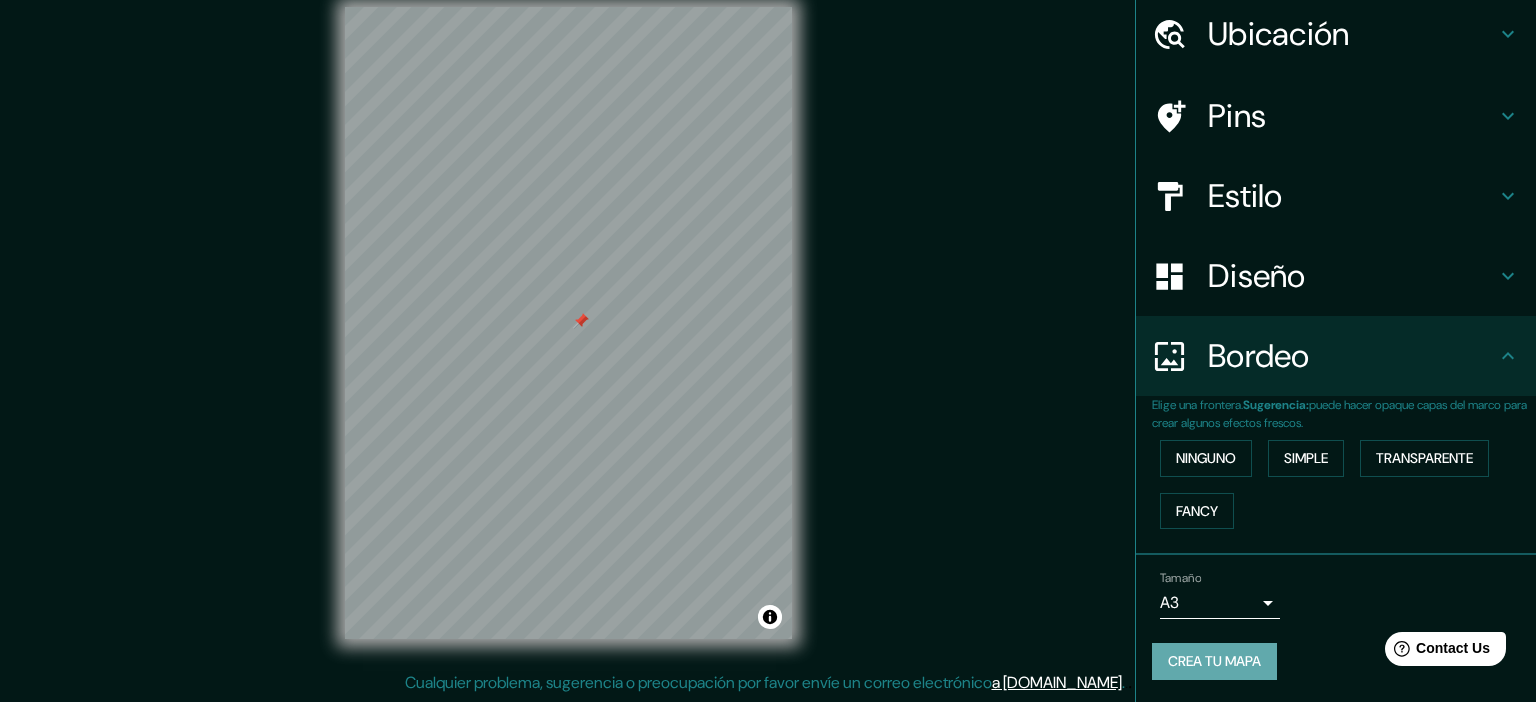 click on "Crea tu mapa" at bounding box center [1214, 661] 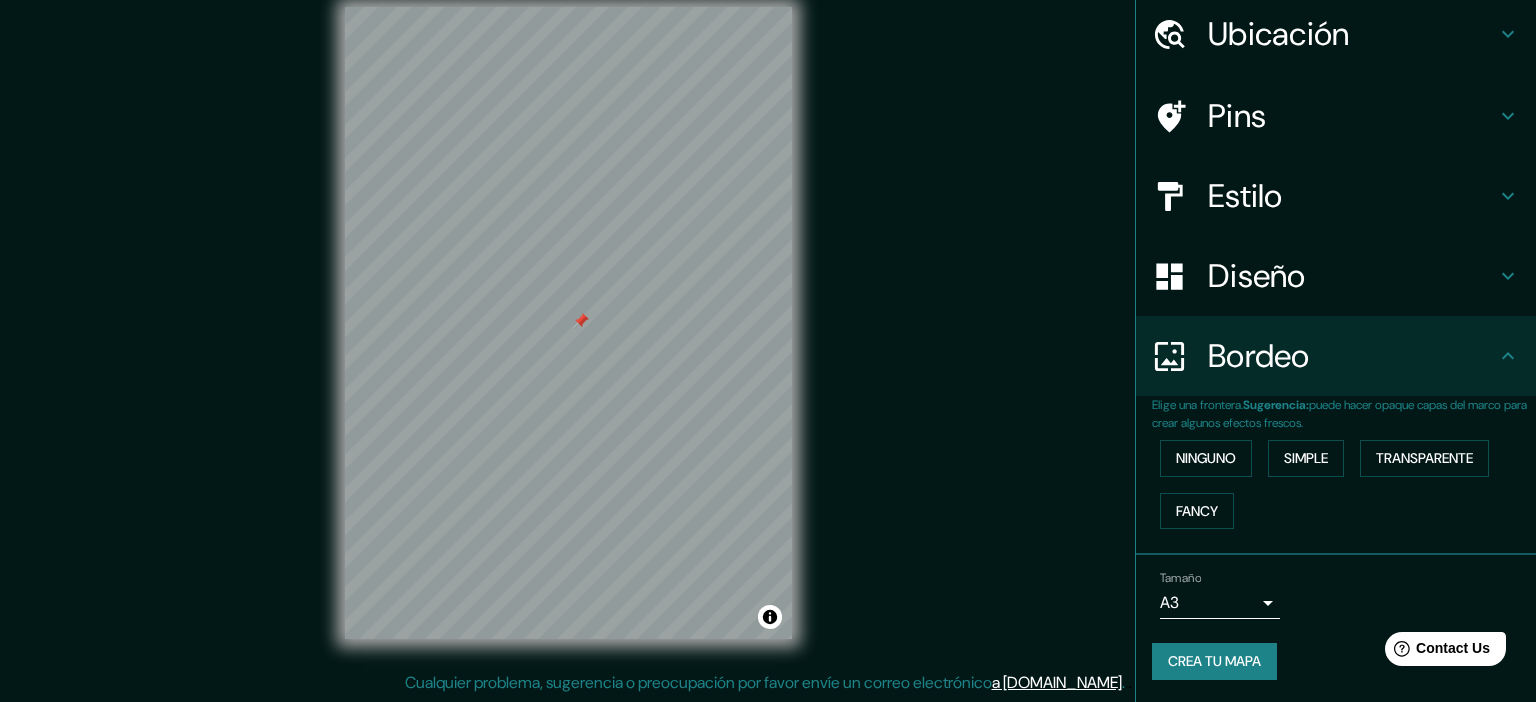 click on "Crea tu mapa" at bounding box center (1214, 661) 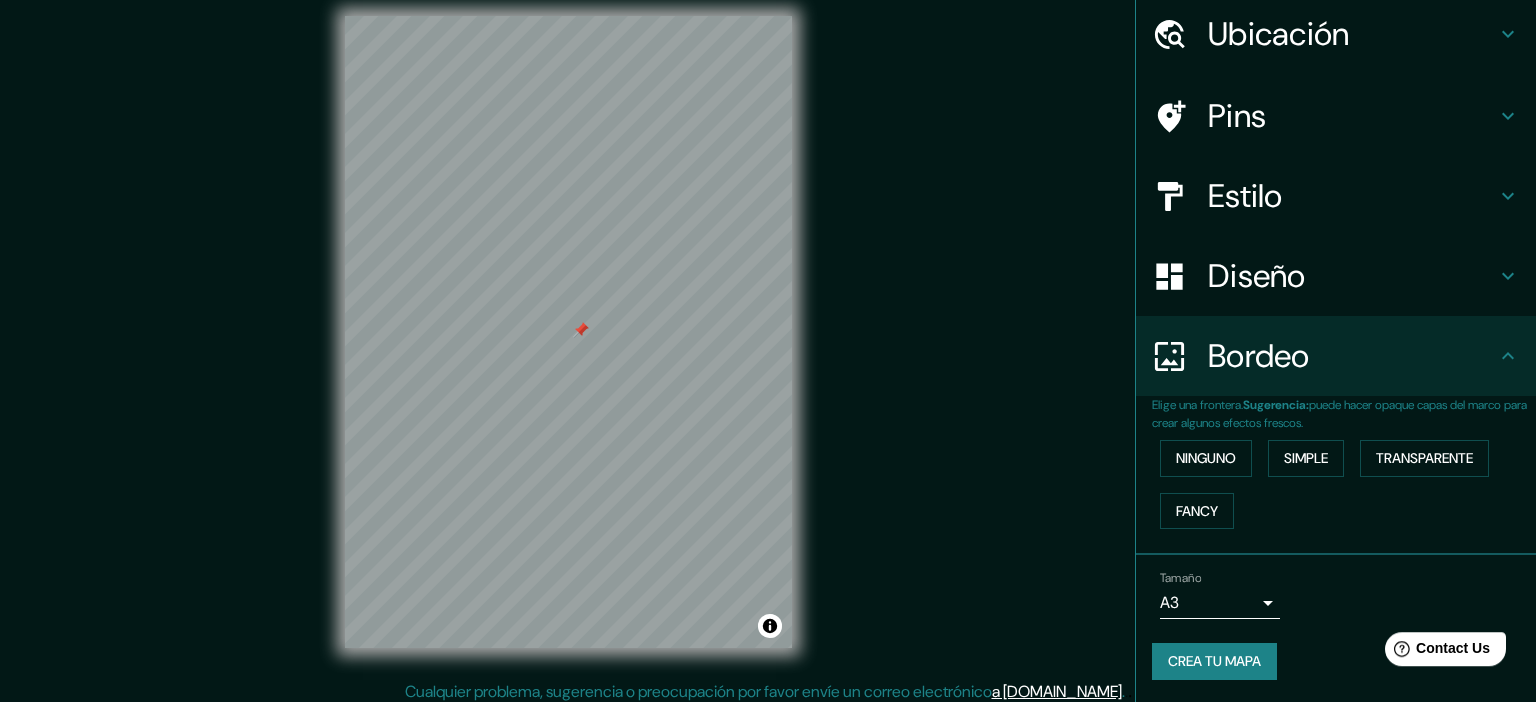 scroll, scrollTop: 25, scrollLeft: 0, axis: vertical 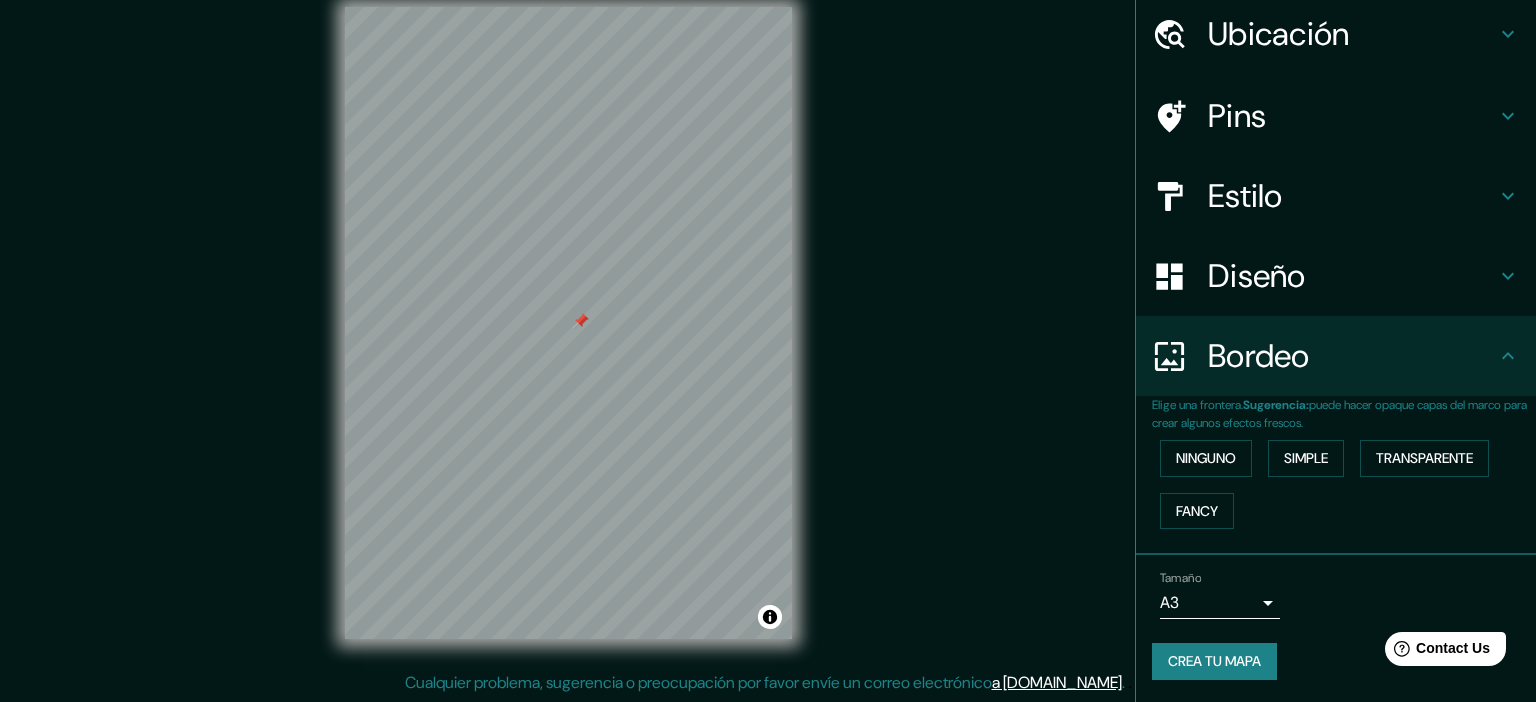 click on "Mappin Ubicación Pins Estilo Diseño Bordeo Elige una frontera.  Sugerencia:  puede hacer opaque capas del marco para crear algunos efectos frescos. Ninguno Simple Transparente Fancy Tamaño A3 a4 Crea tu mapa © Mapbox   © OpenStreetMap   Improve this map Cualquier problema, sugerencia o preocupación por favor envíe un correo electrónico  a [DOMAIN_NAME] . . ." at bounding box center (768, 339) 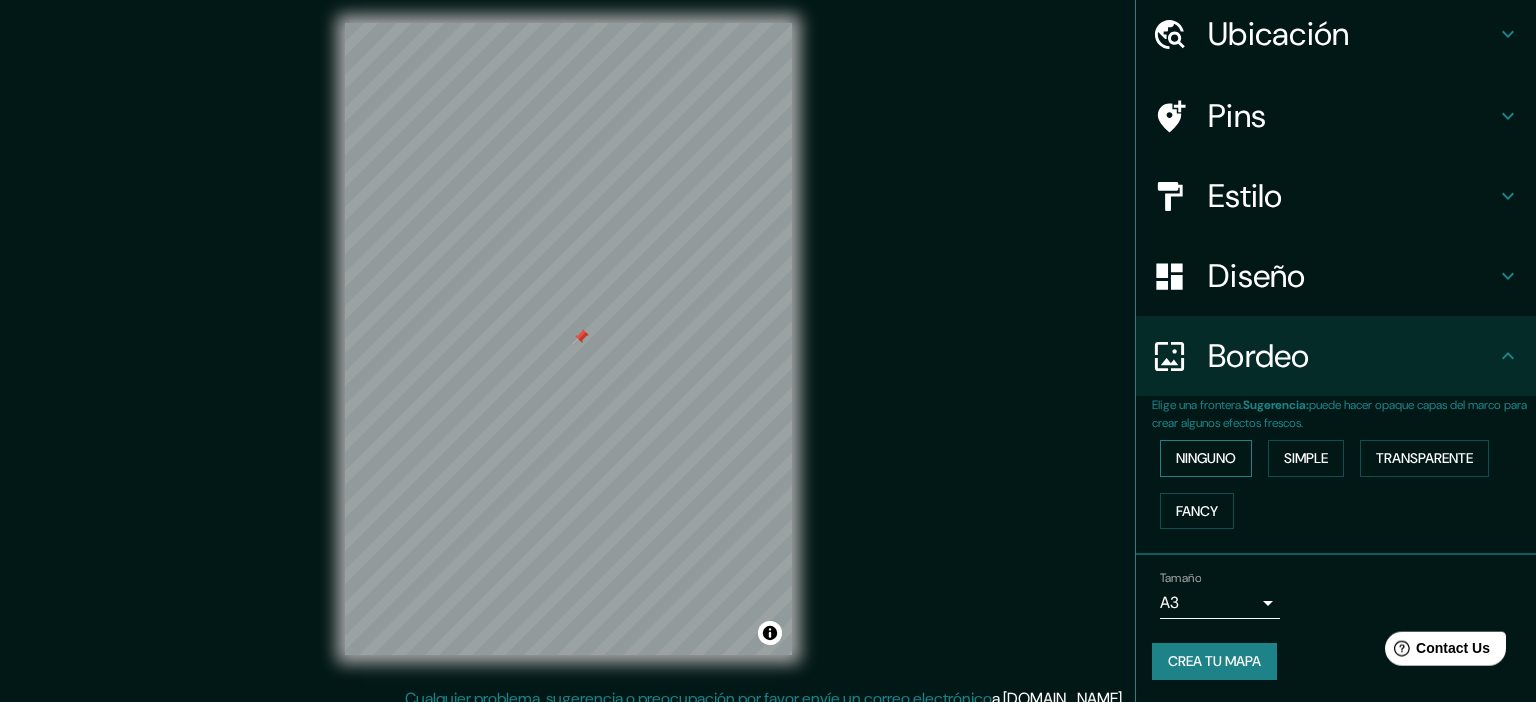 scroll, scrollTop: 0, scrollLeft: 0, axis: both 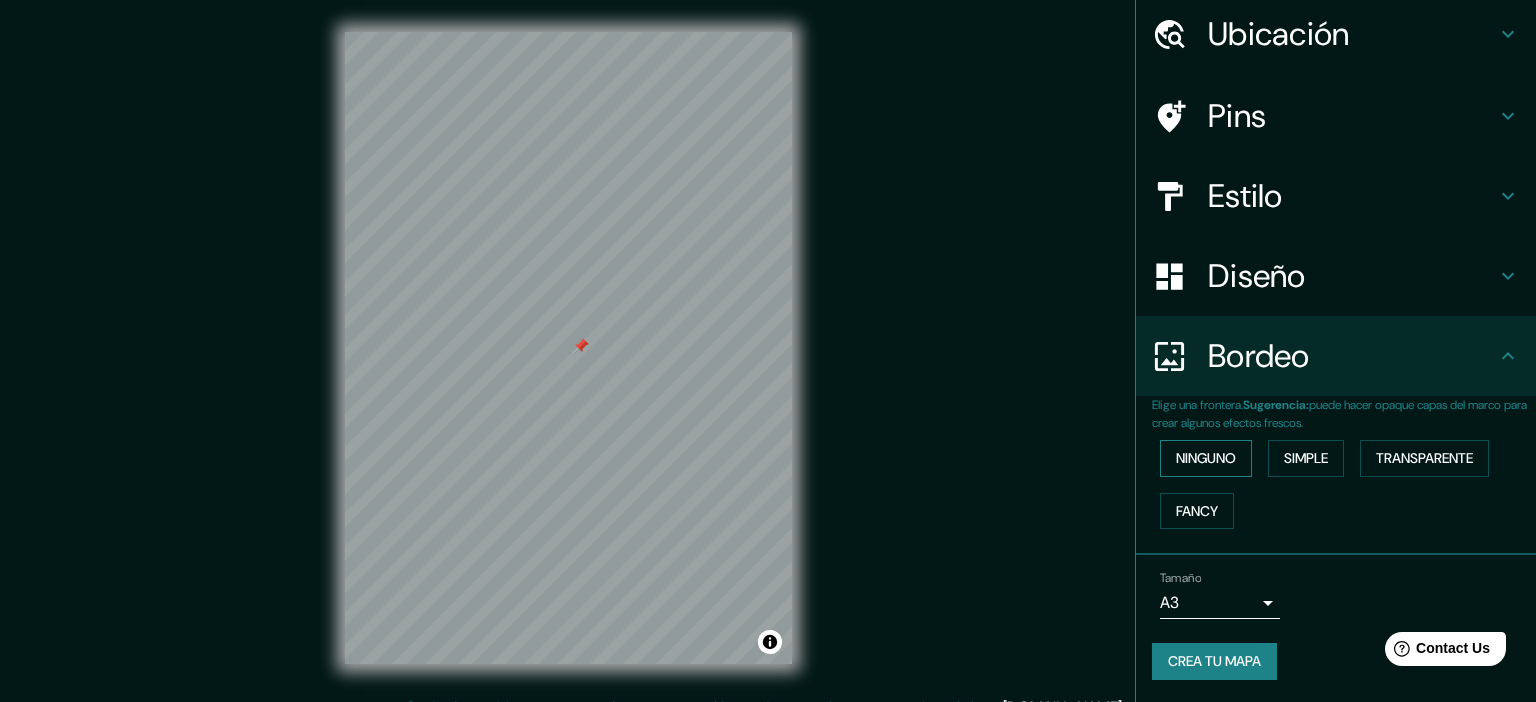 click on "Ninguno" at bounding box center (1206, 458) 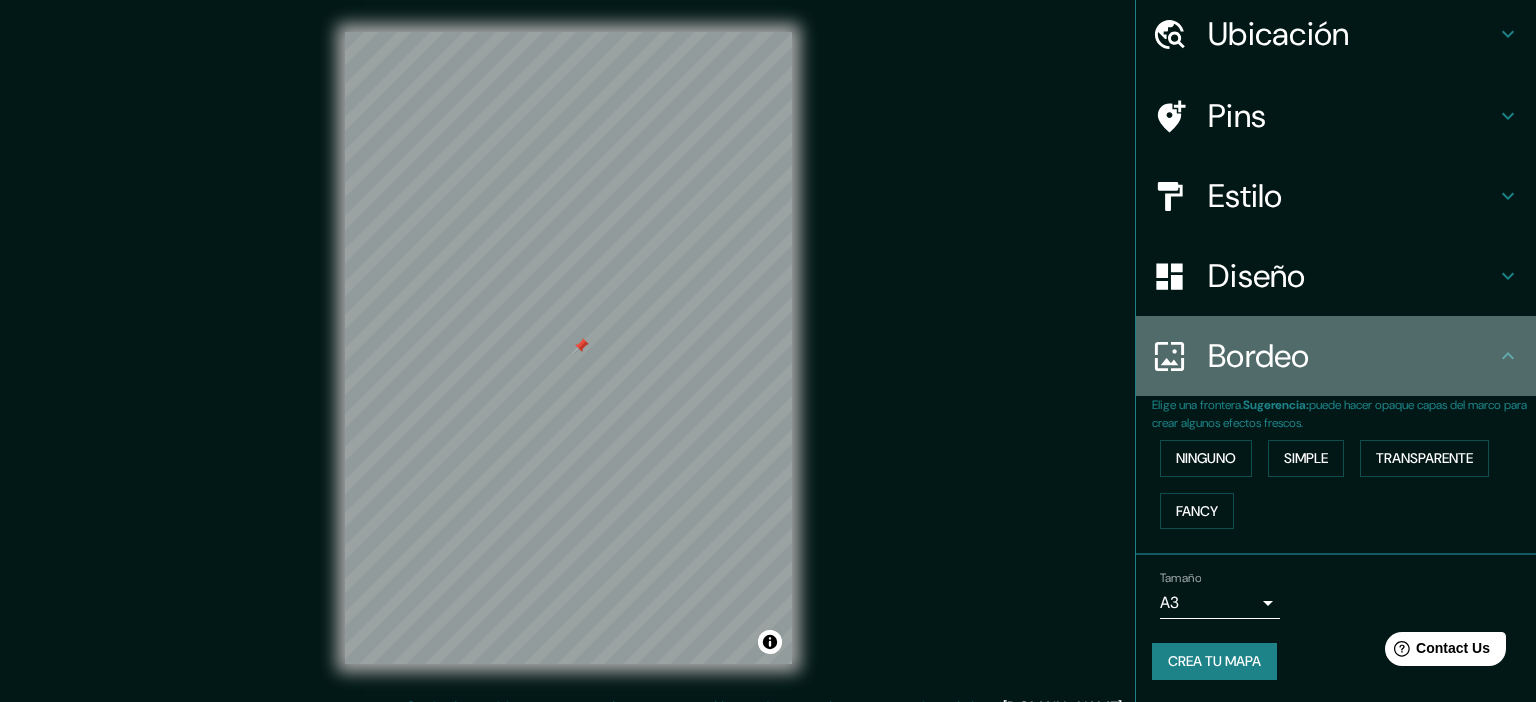 click on "Bordeo" at bounding box center [1352, 356] 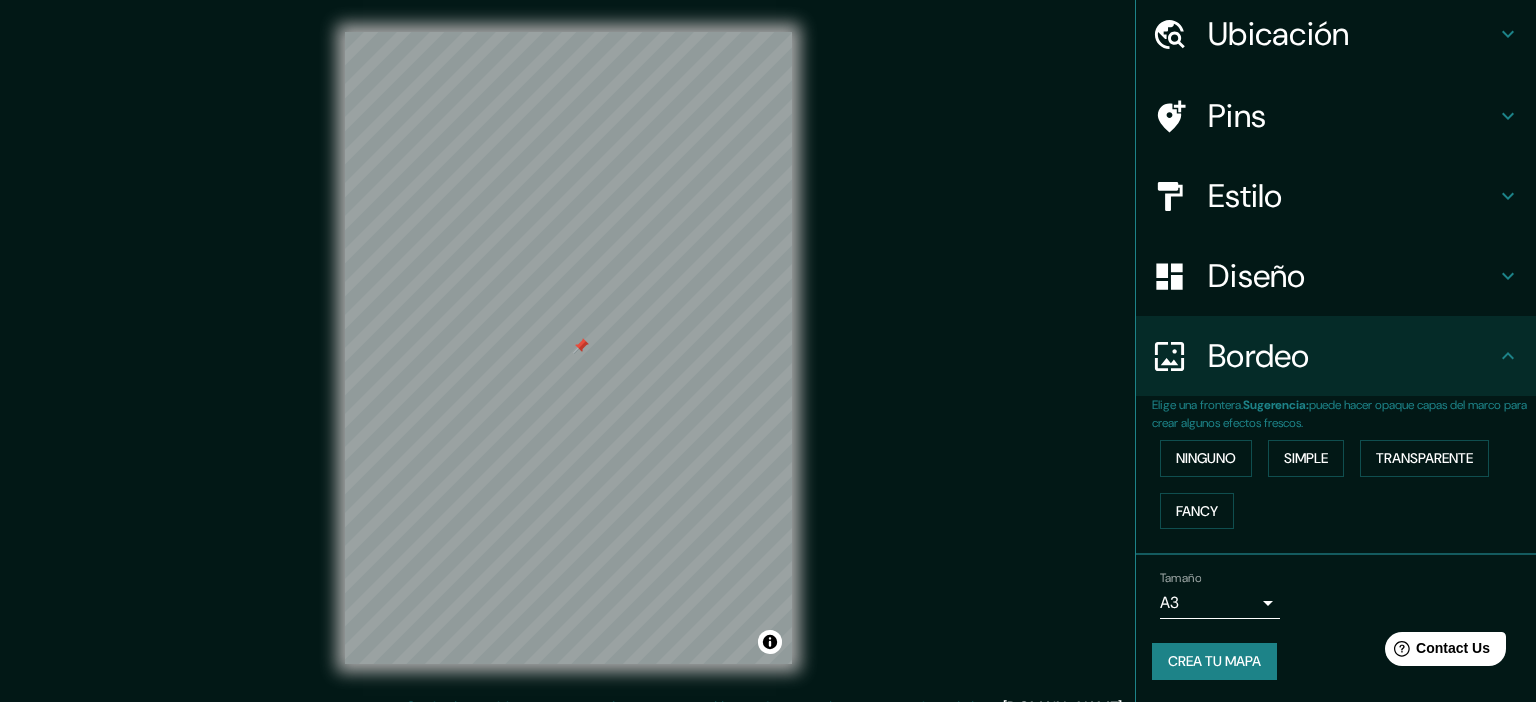 click on "Bordeo" at bounding box center (1352, 356) 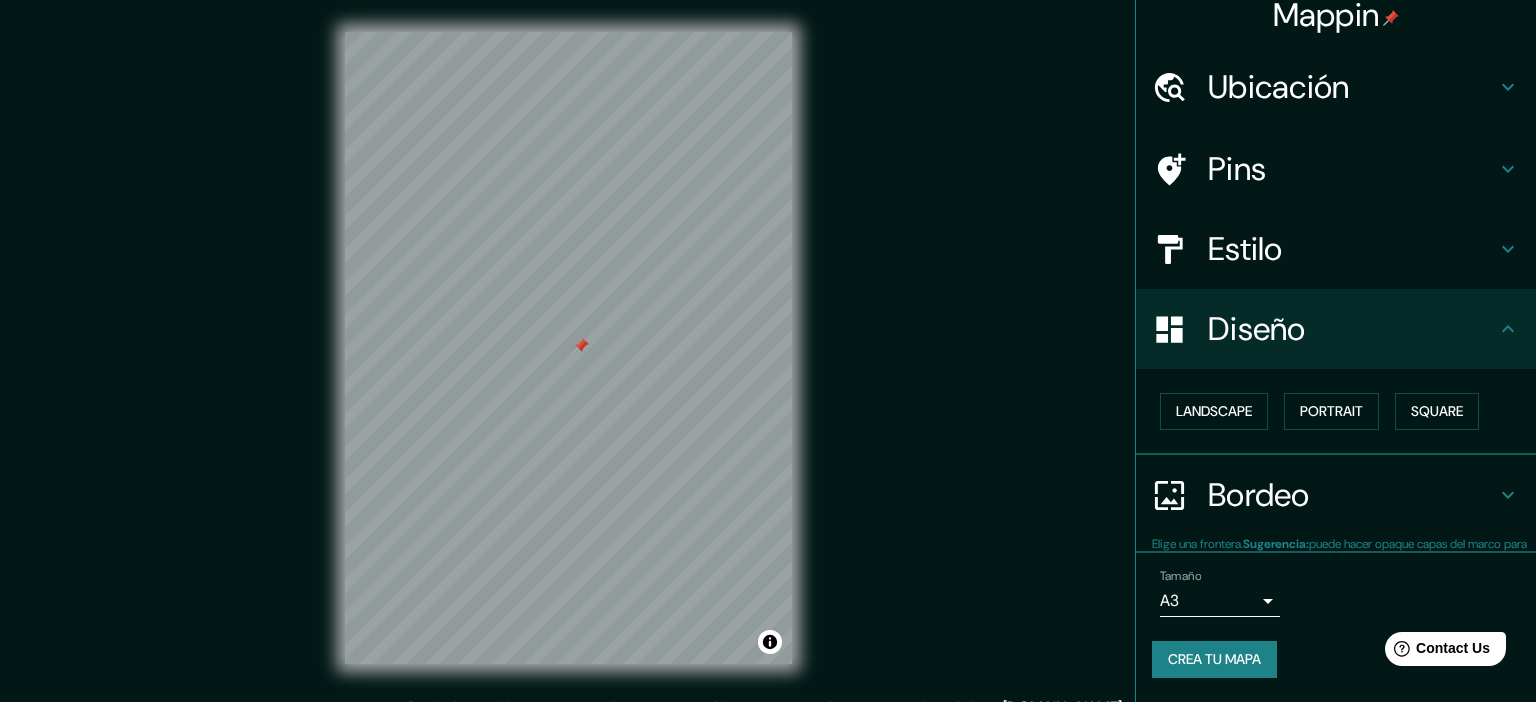 scroll, scrollTop: 15, scrollLeft: 0, axis: vertical 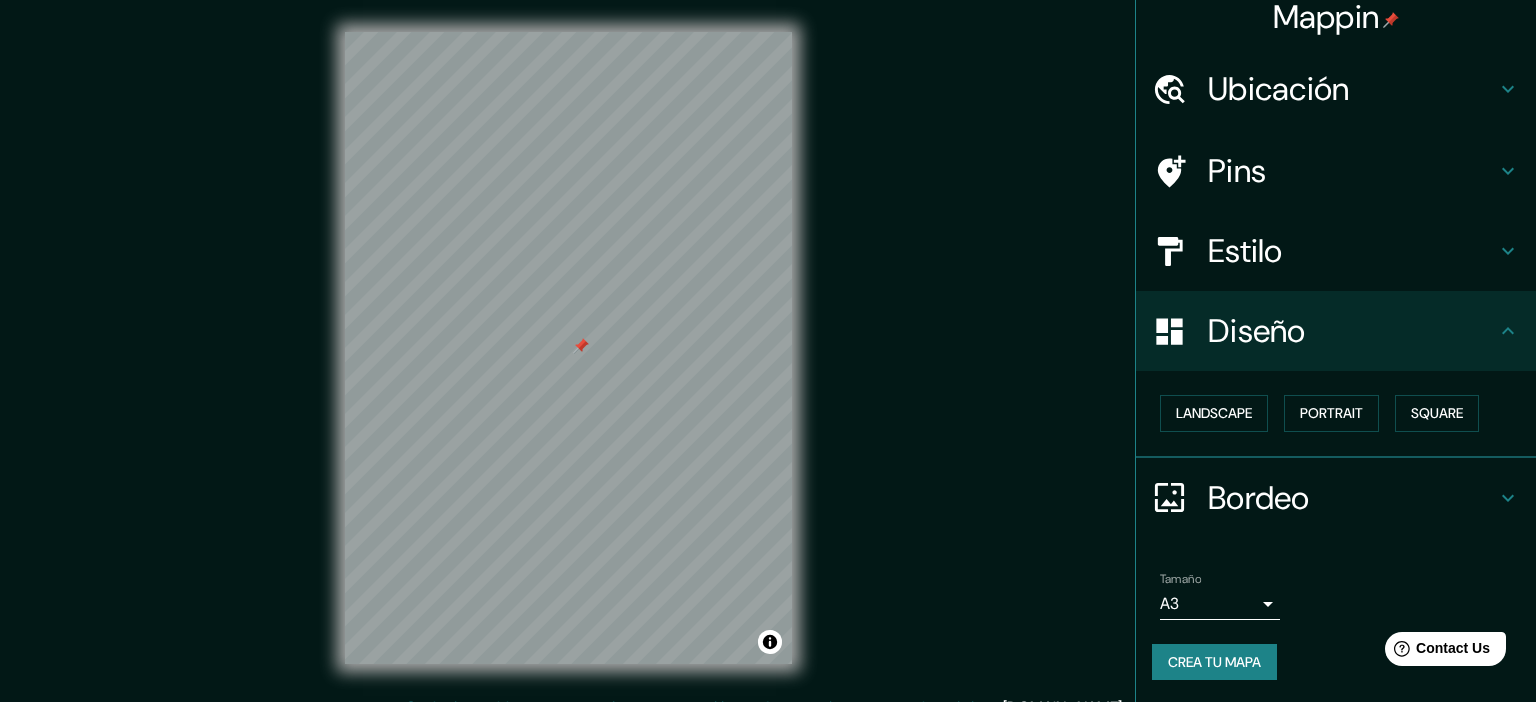 click on "Diseño" at bounding box center [1336, 331] 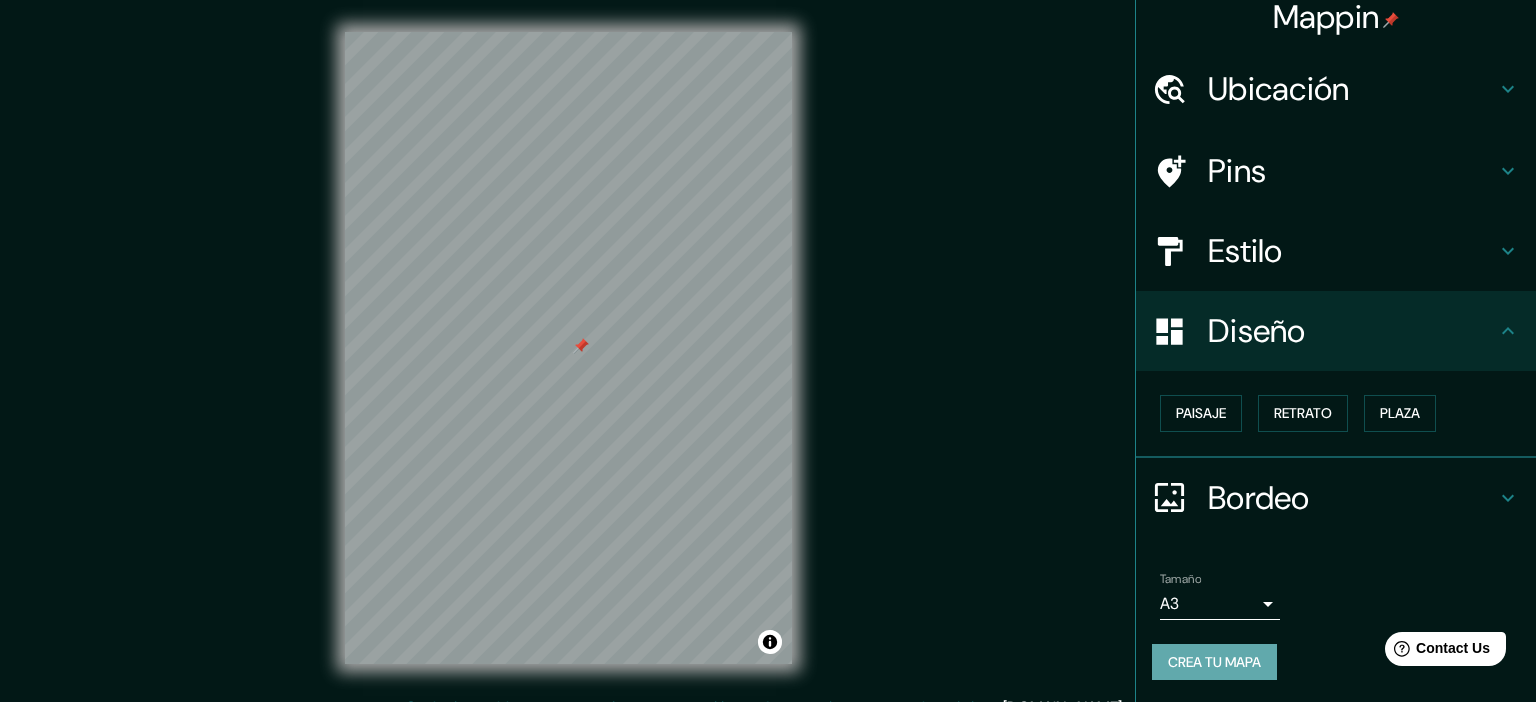 click on "Crea tu mapa" at bounding box center [1214, 662] 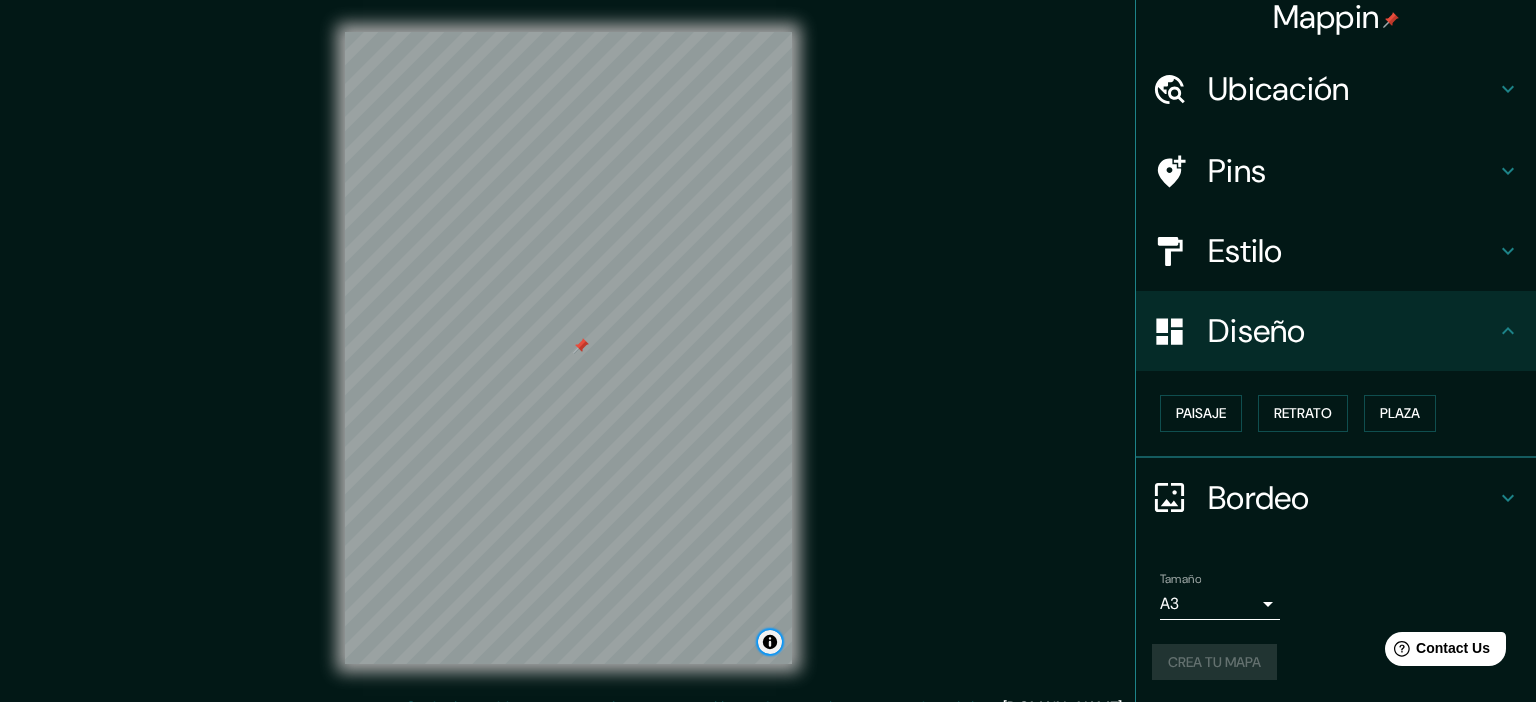 click at bounding box center [770, 642] 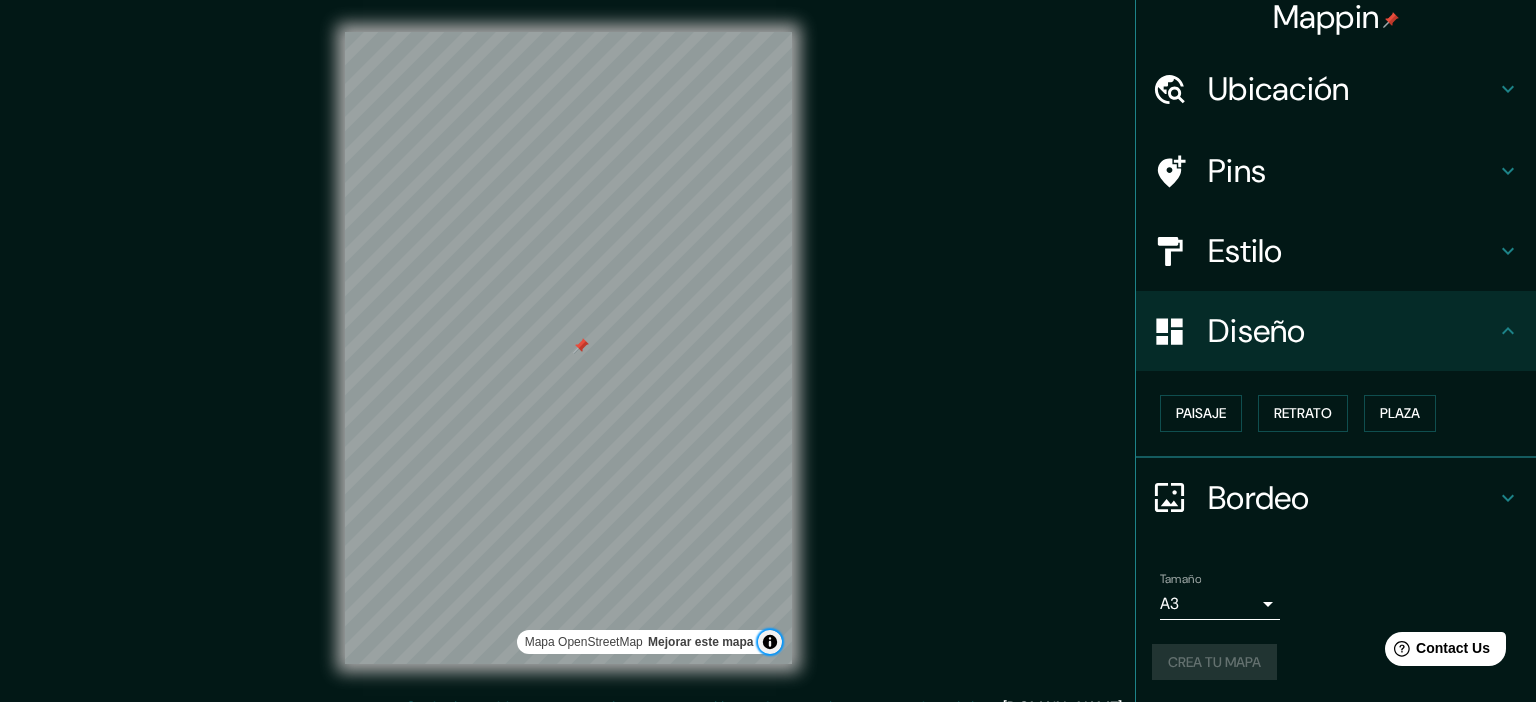 click at bounding box center (770, 642) 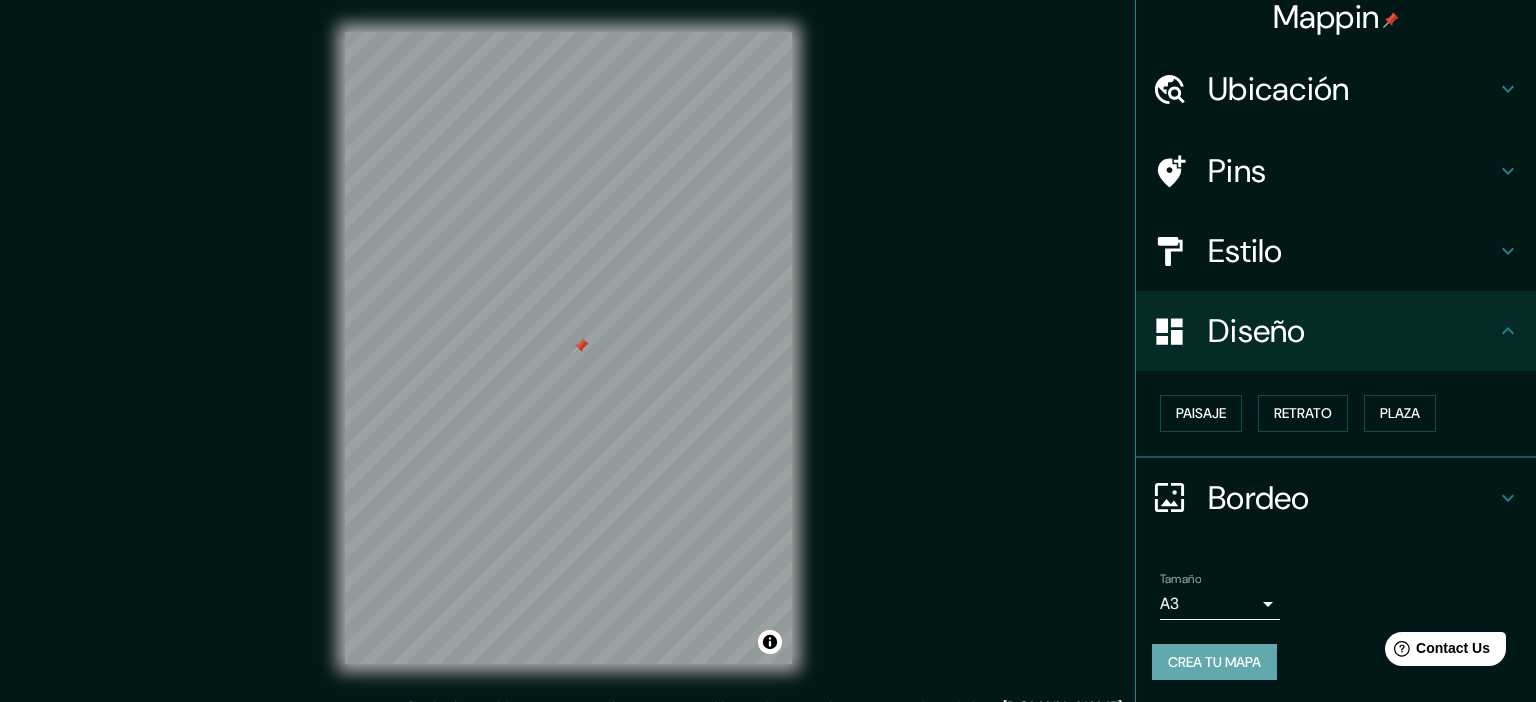 click on "Crea tu mapa" at bounding box center [1214, 662] 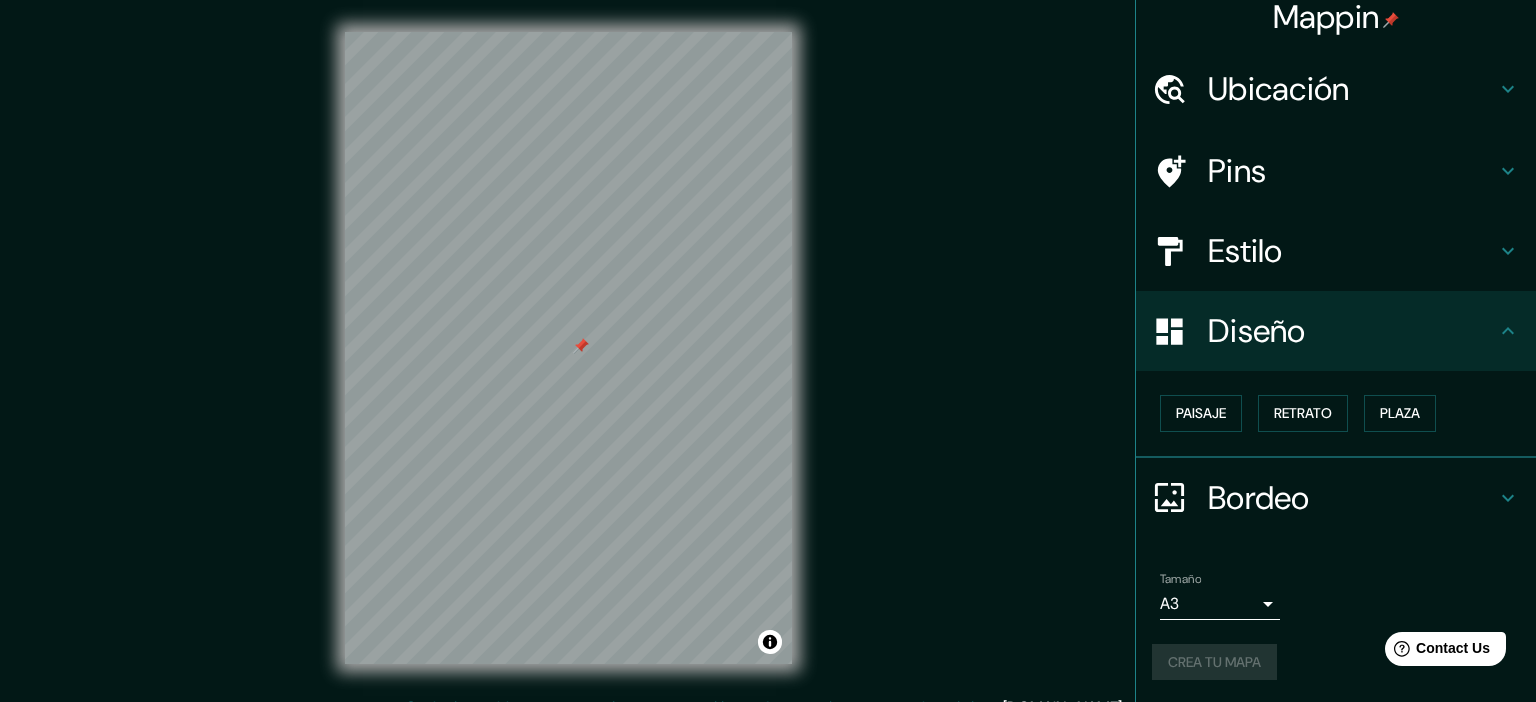 click 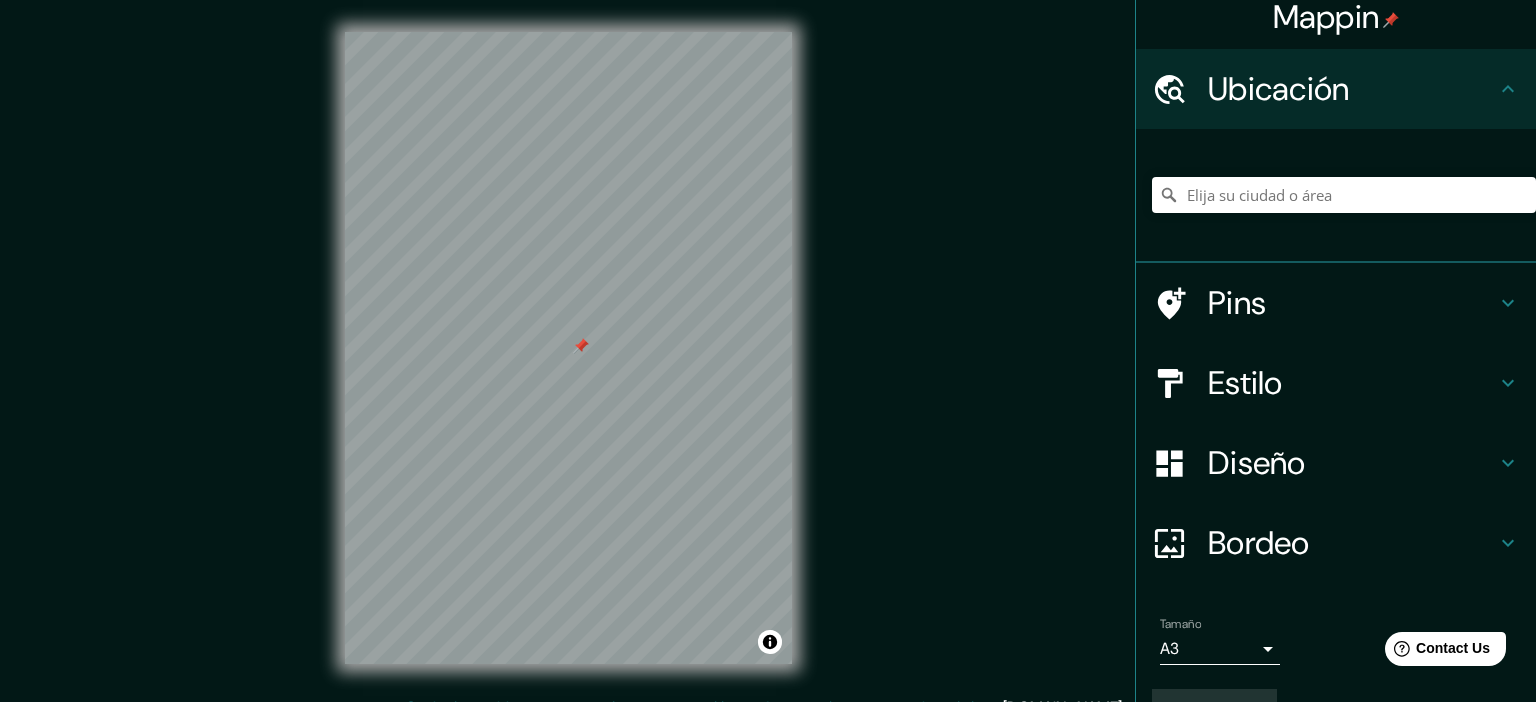 click 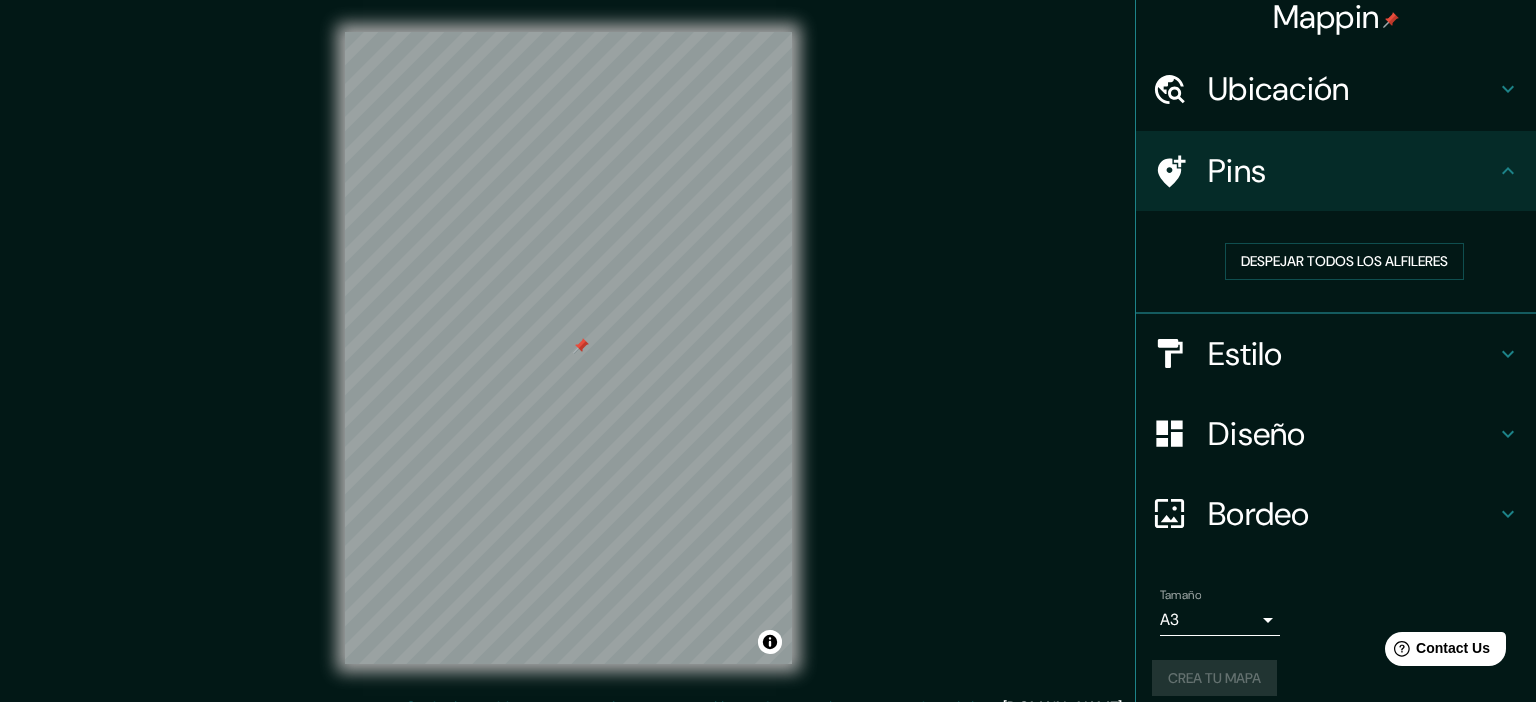 click on "Estilo" at bounding box center (1336, 354) 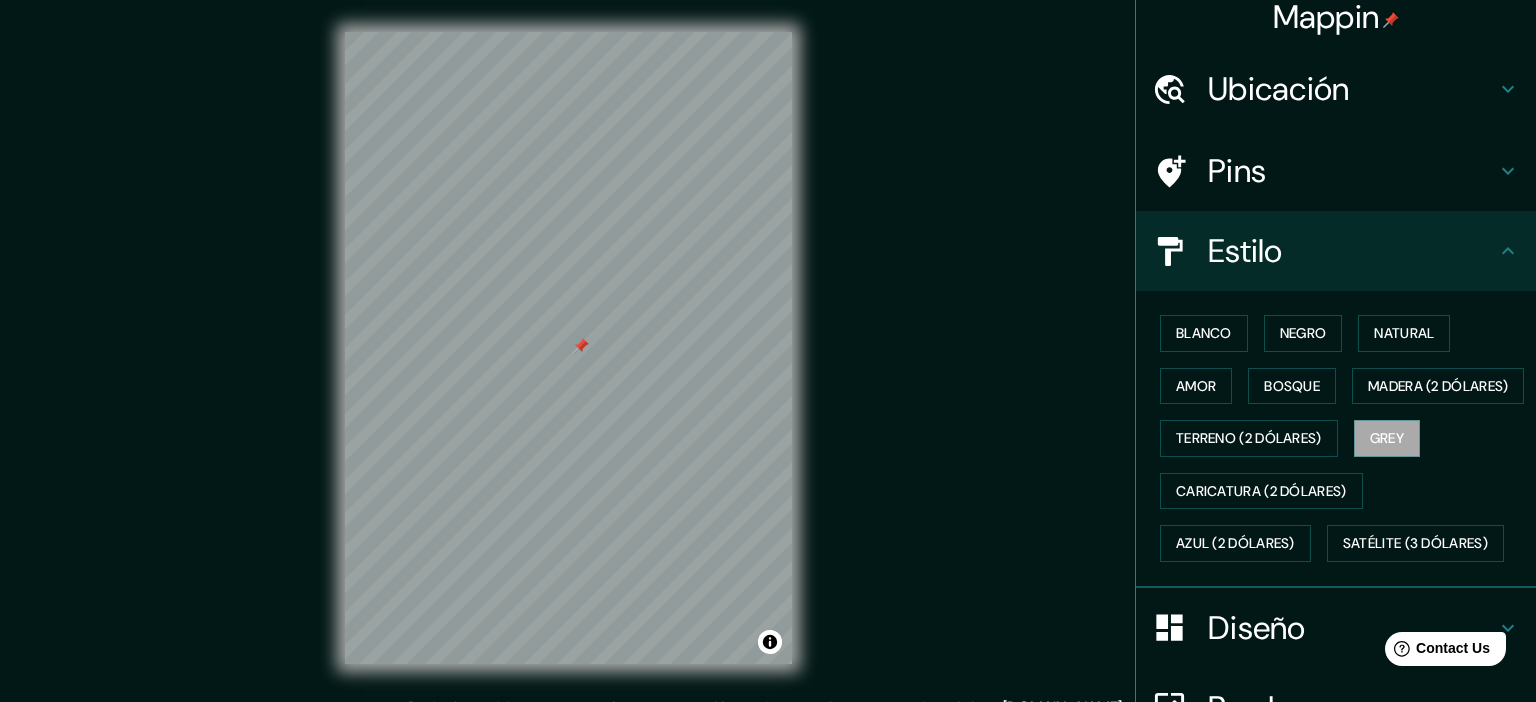 click on "Estilo" at bounding box center [1336, 251] 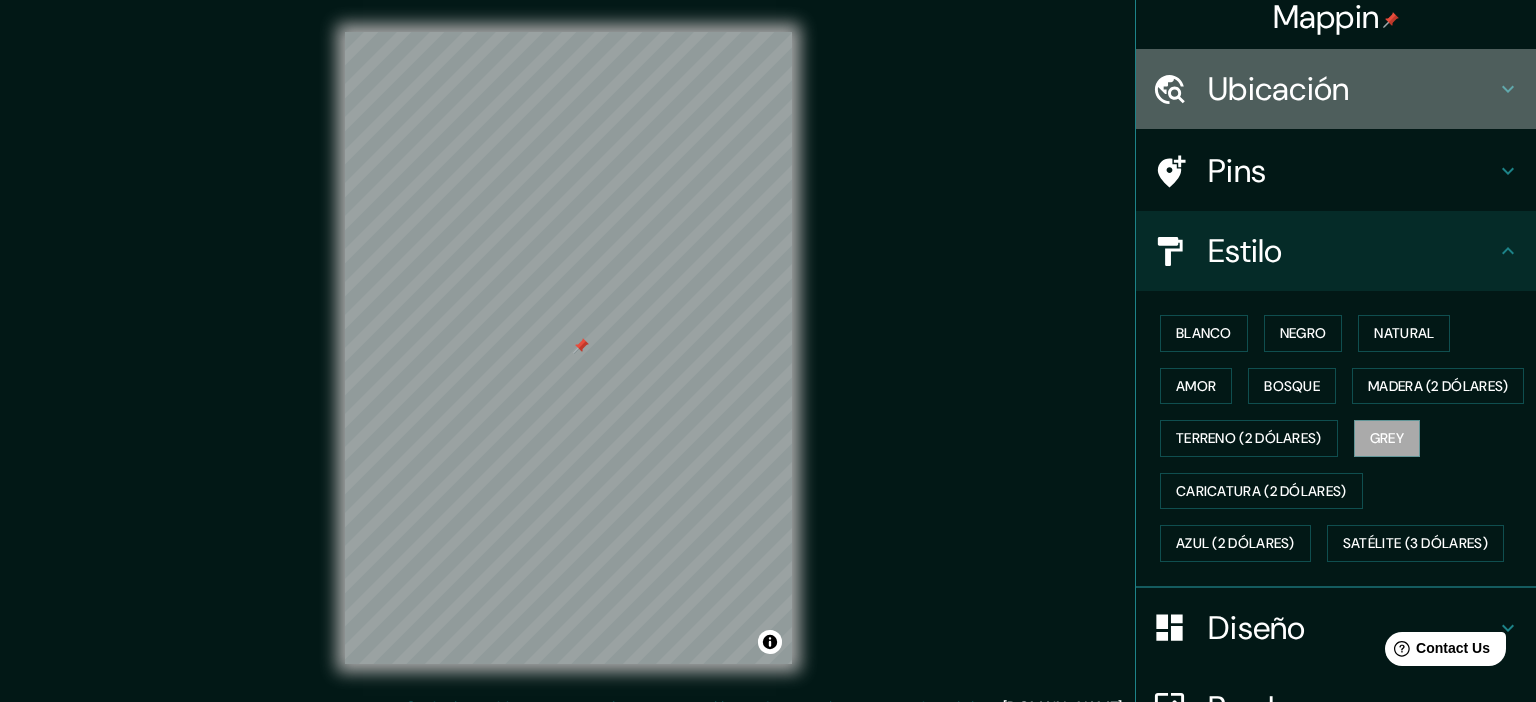 click on "Ubicación" at bounding box center [1336, 89] 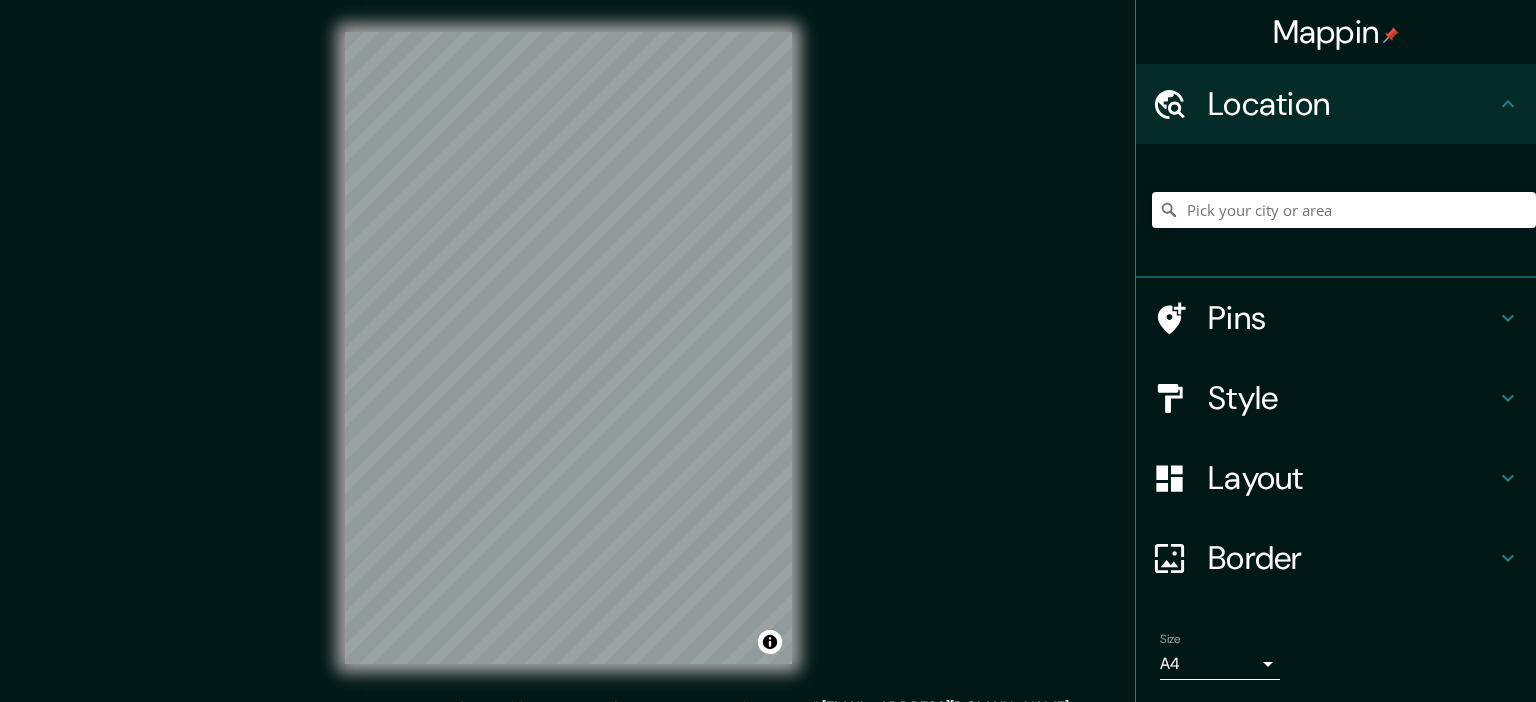 scroll, scrollTop: 0, scrollLeft: 0, axis: both 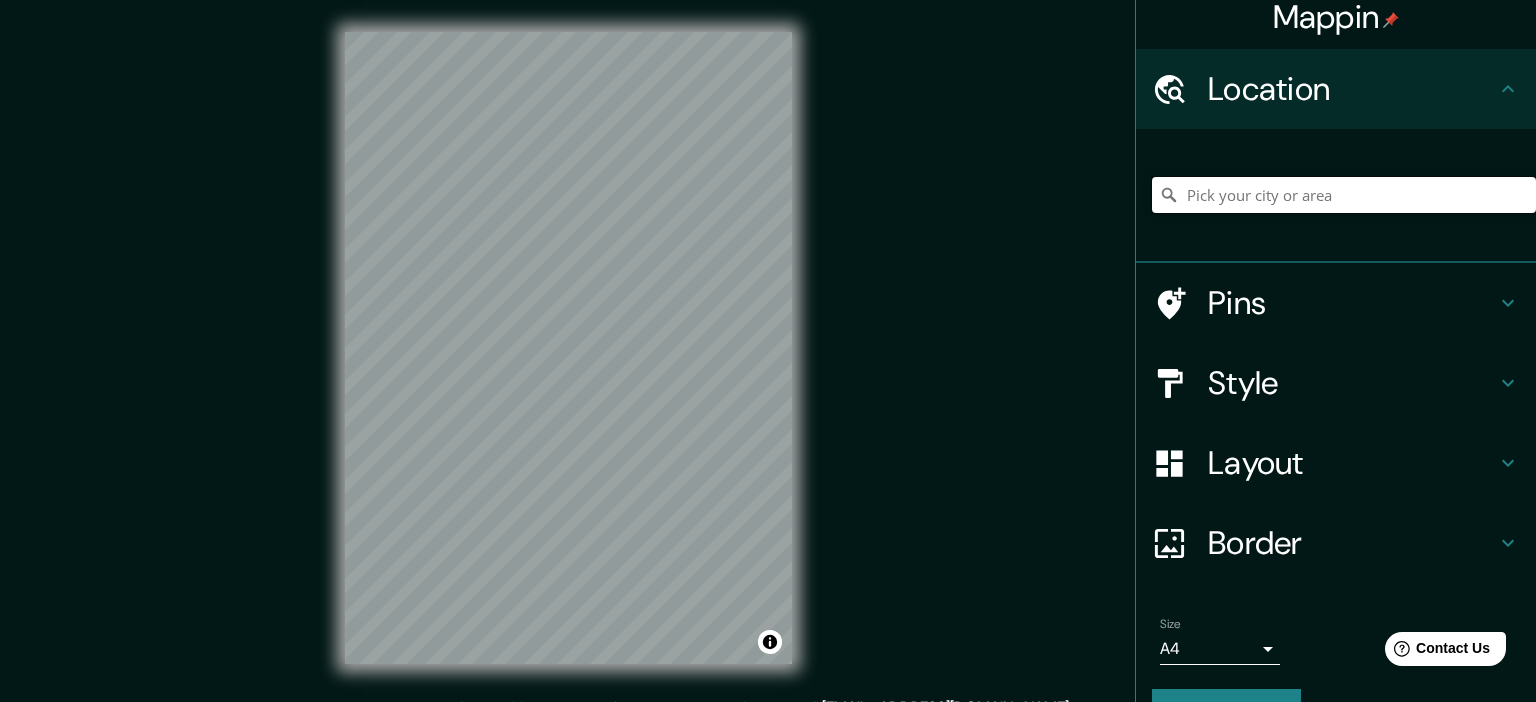 click at bounding box center (1344, 195) 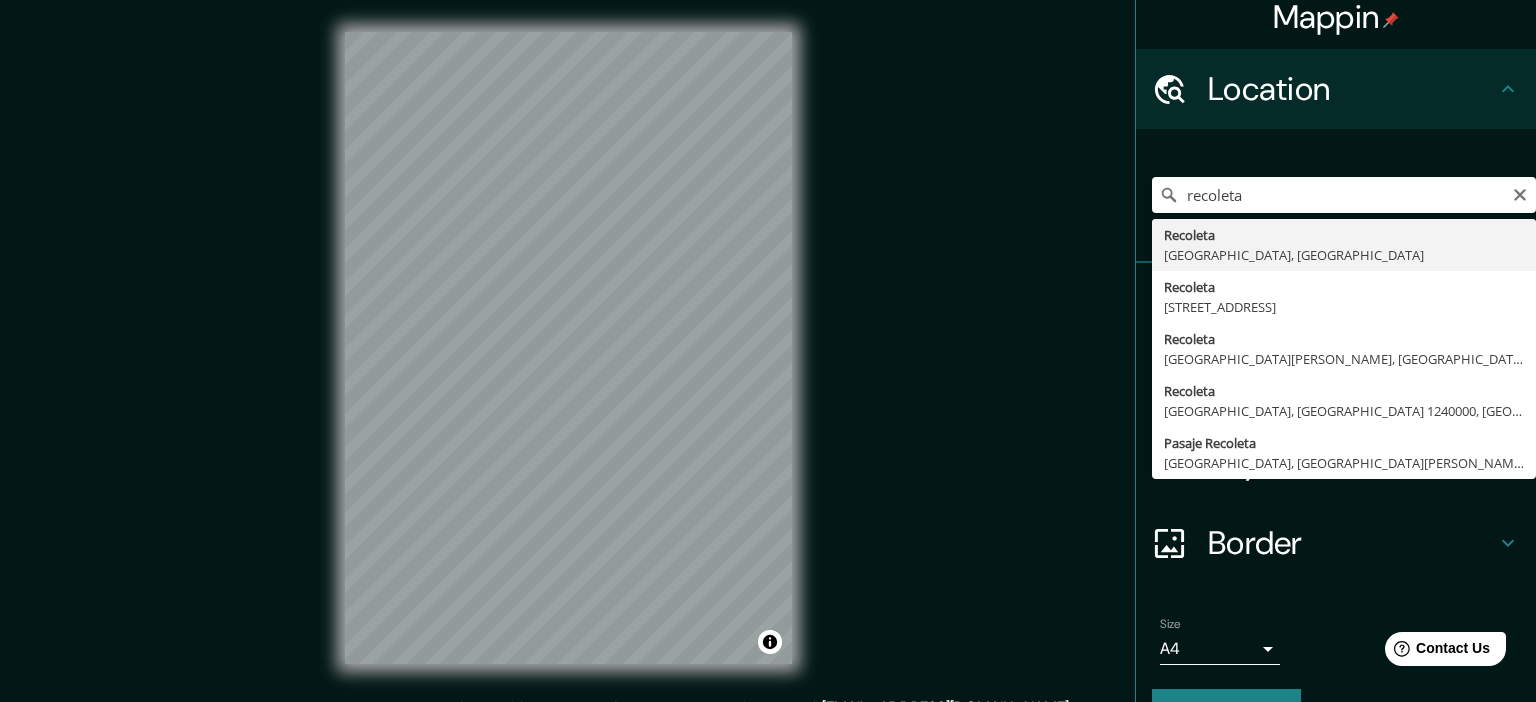 type on "Recoleta, [GEOGRAPHIC_DATA], [GEOGRAPHIC_DATA]" 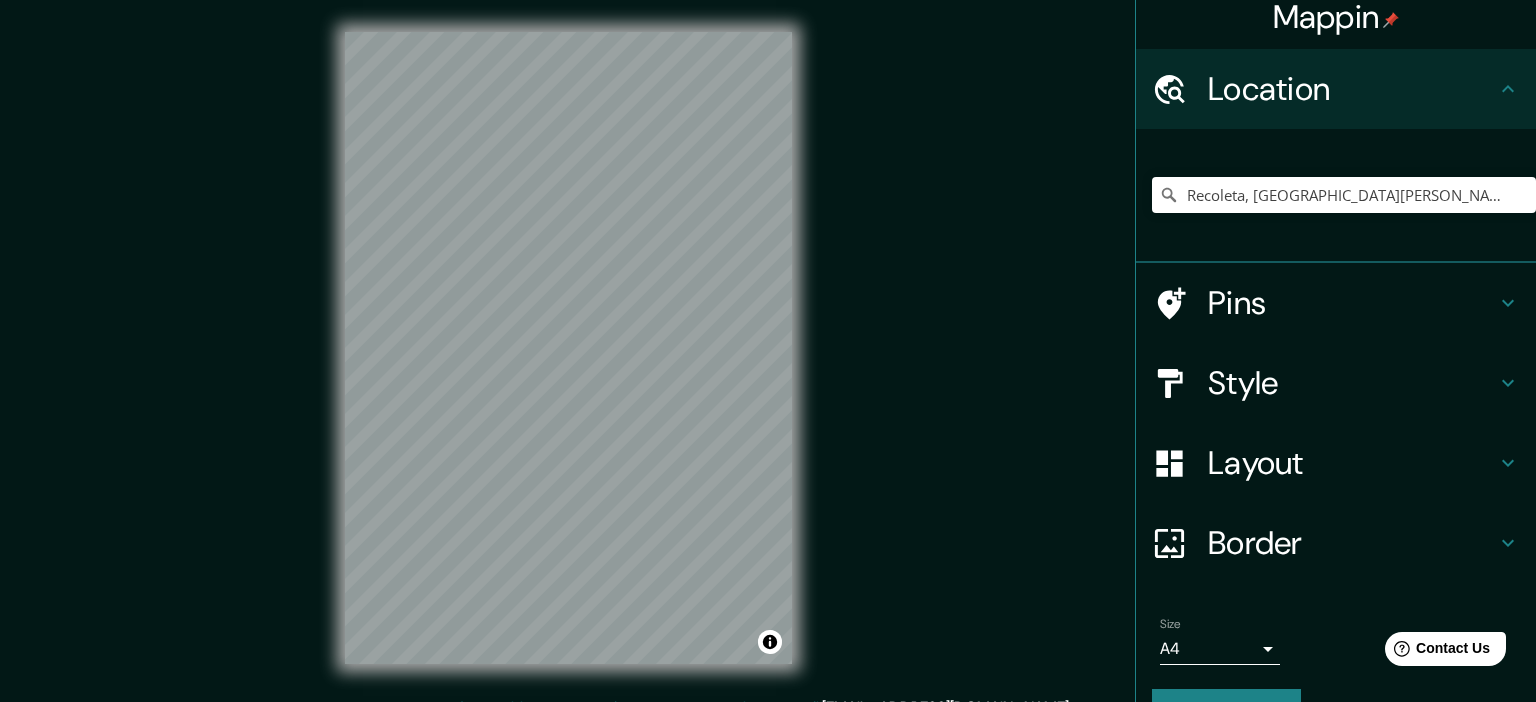 click on "Mappin Location Recoleta, Región Metropolitana de Santiago, Chile Pins Style Layout Border Choose a border.  Hint : you can make layers of the frame opaque to create some cool effects. None Simple Transparent Fancy Size A4 single Create your map © Mapbox   © OpenStreetMap   Improve this map Any problems, suggestions, or concerns please email    help@mappin.pro . . ." at bounding box center (768, 364) 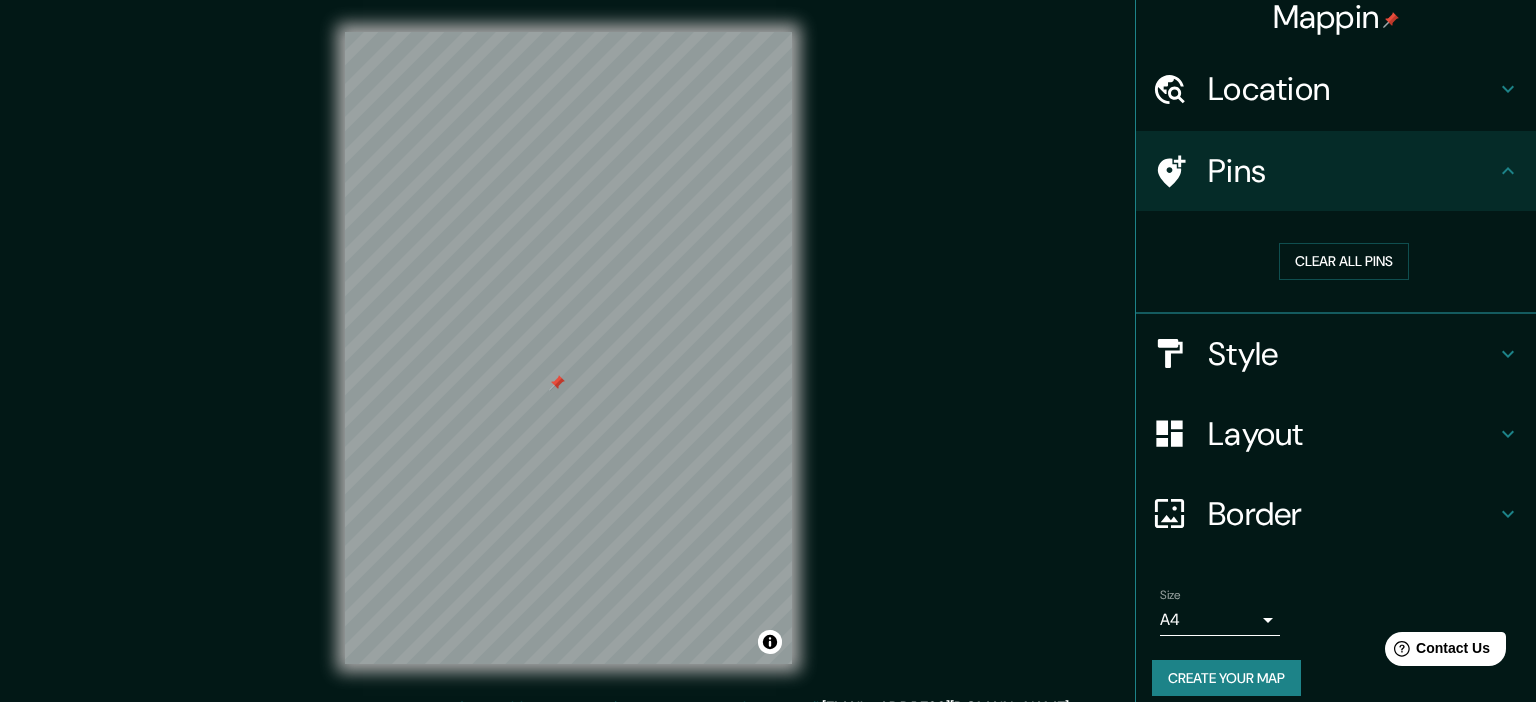 scroll, scrollTop: 25, scrollLeft: 0, axis: vertical 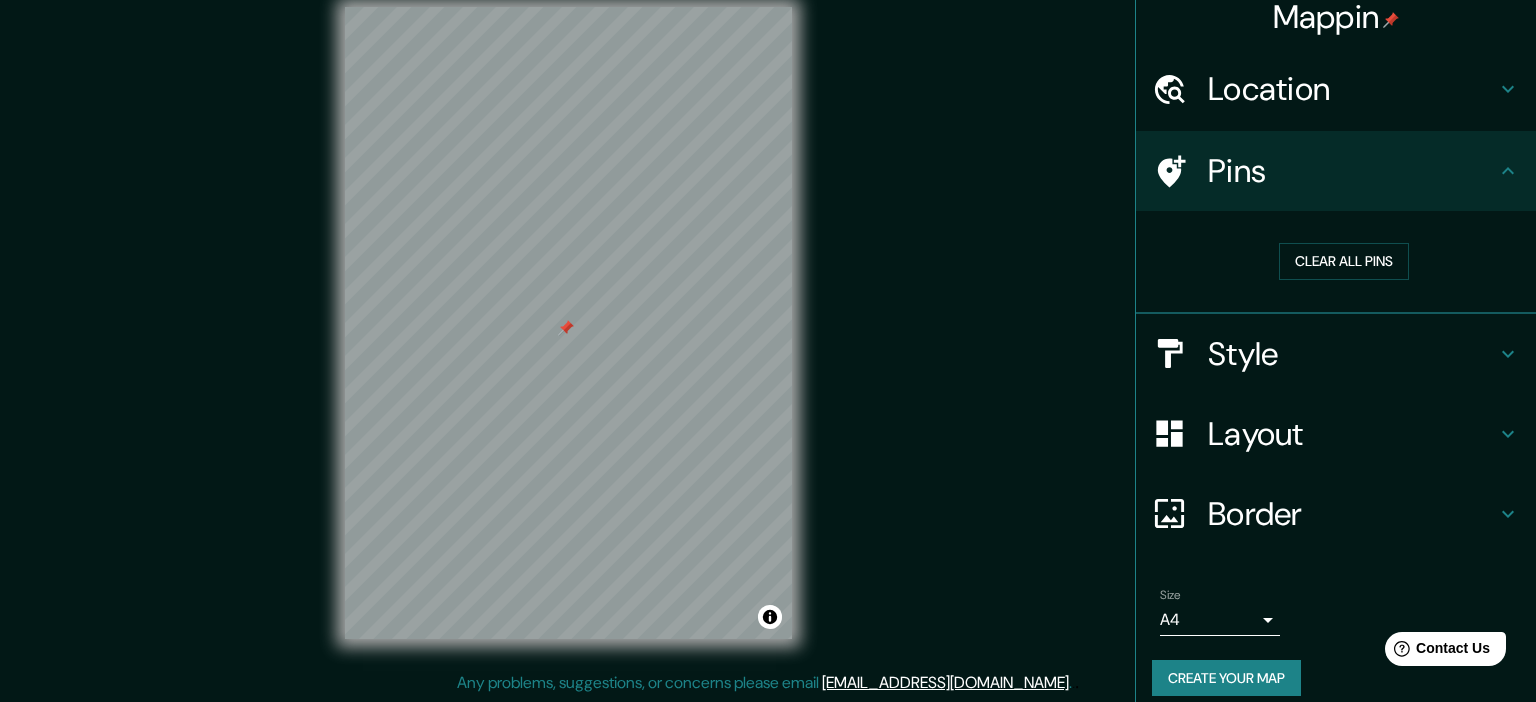 click on "Style" at bounding box center [1336, 354] 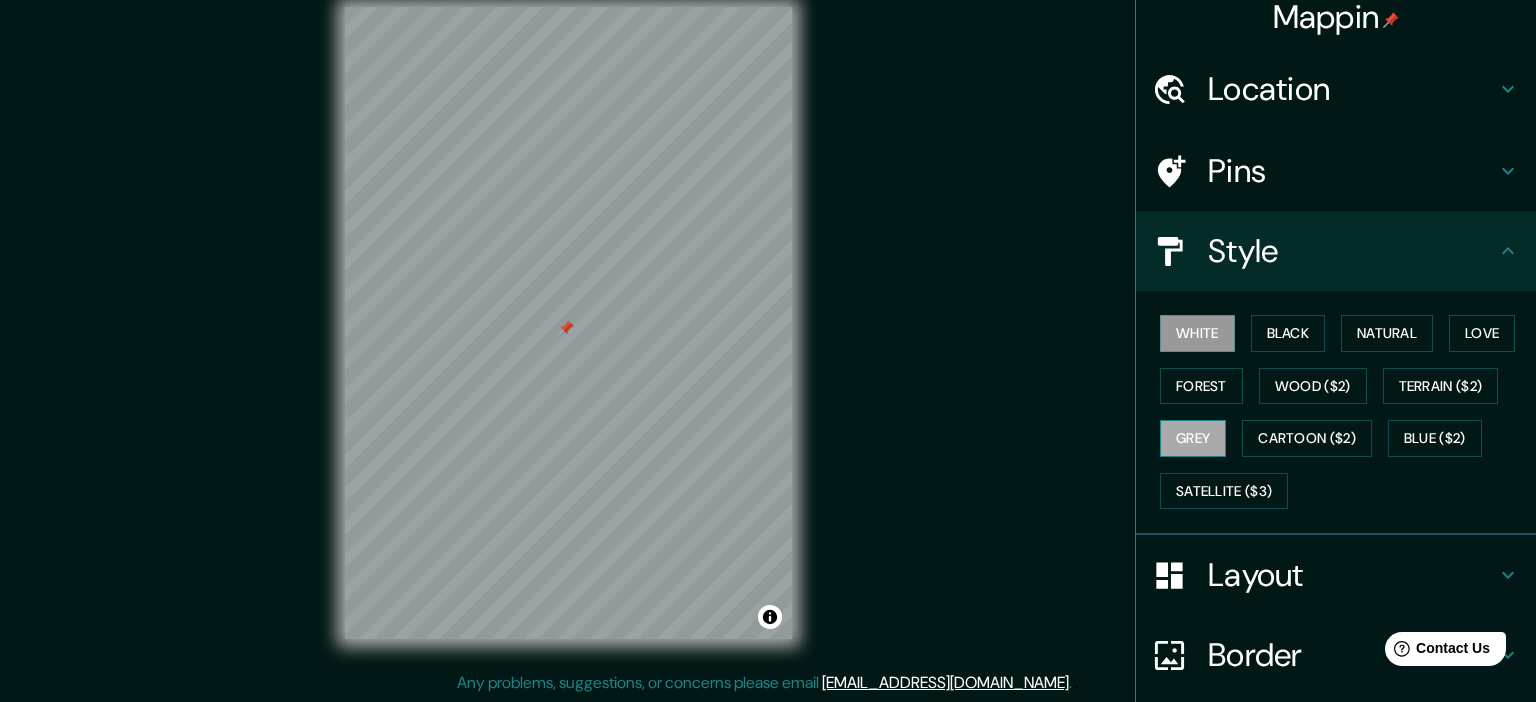 click on "Grey" at bounding box center [1193, 438] 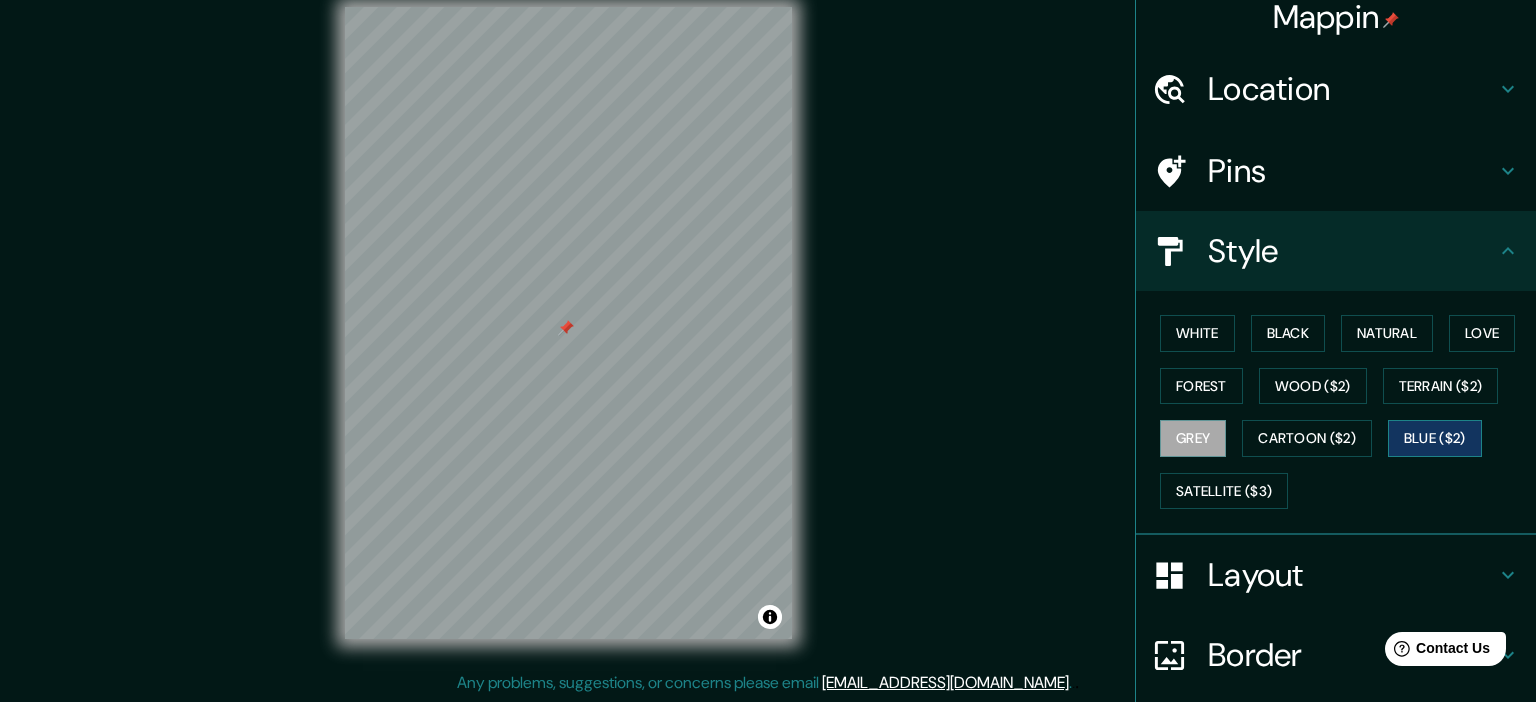 click on "Blue ($2)" at bounding box center (1435, 438) 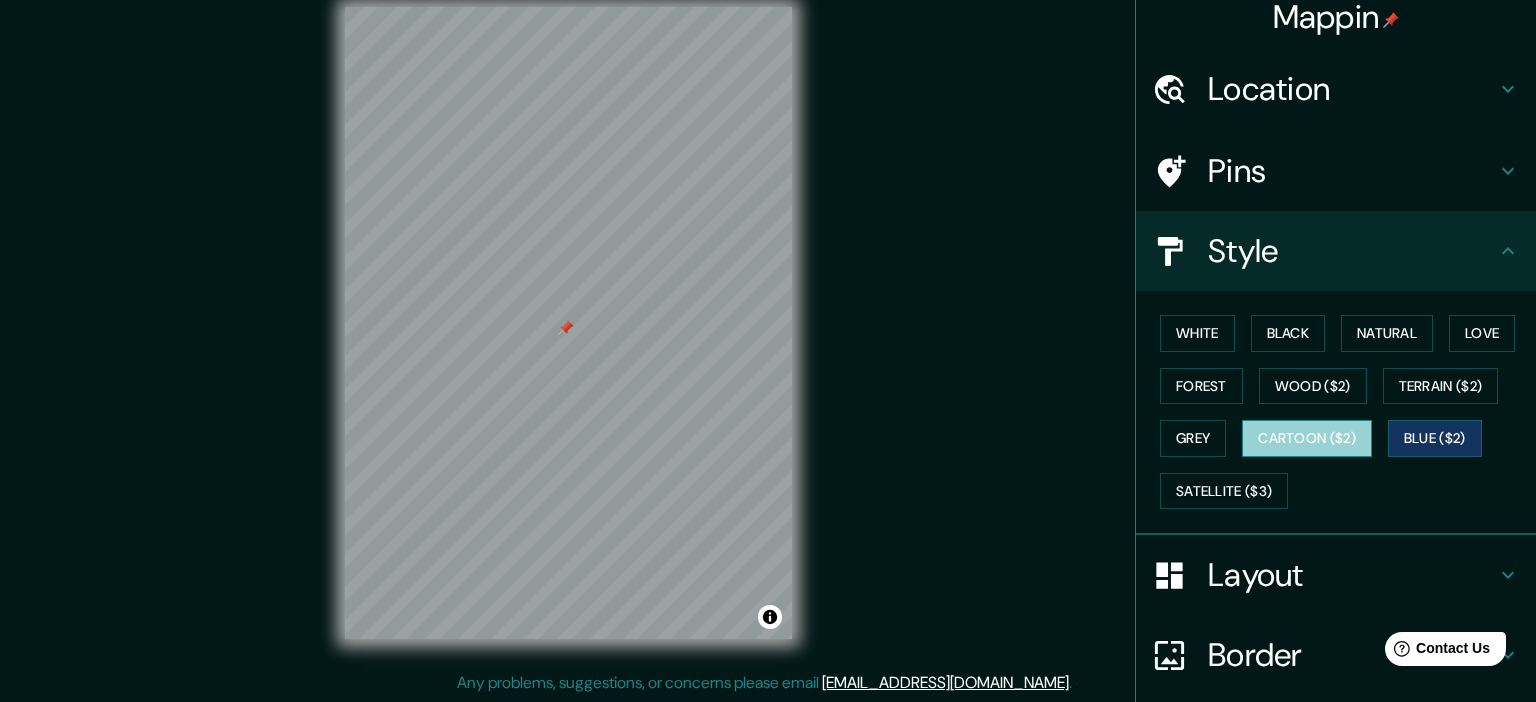 click on "Cartoon ($2)" at bounding box center [1307, 438] 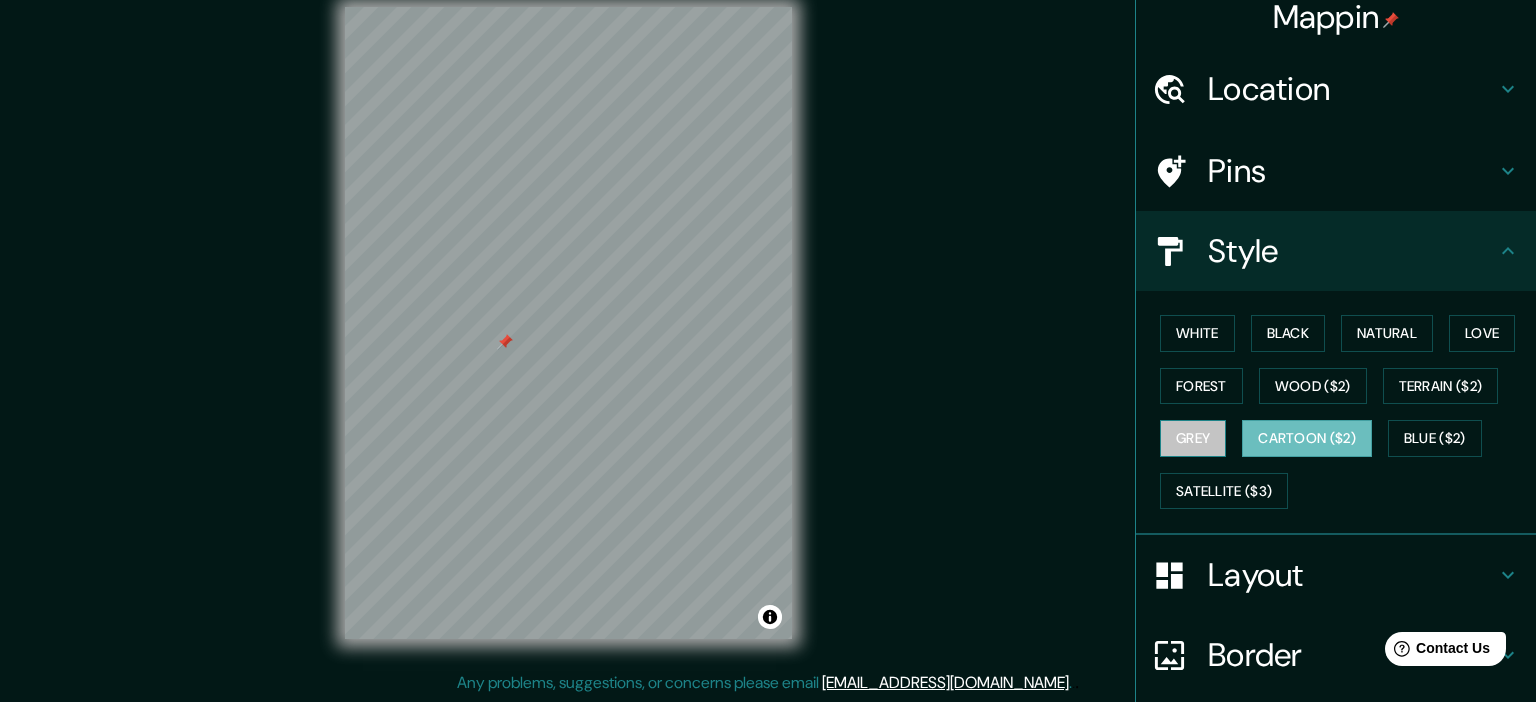 click on "Grey" at bounding box center (1193, 438) 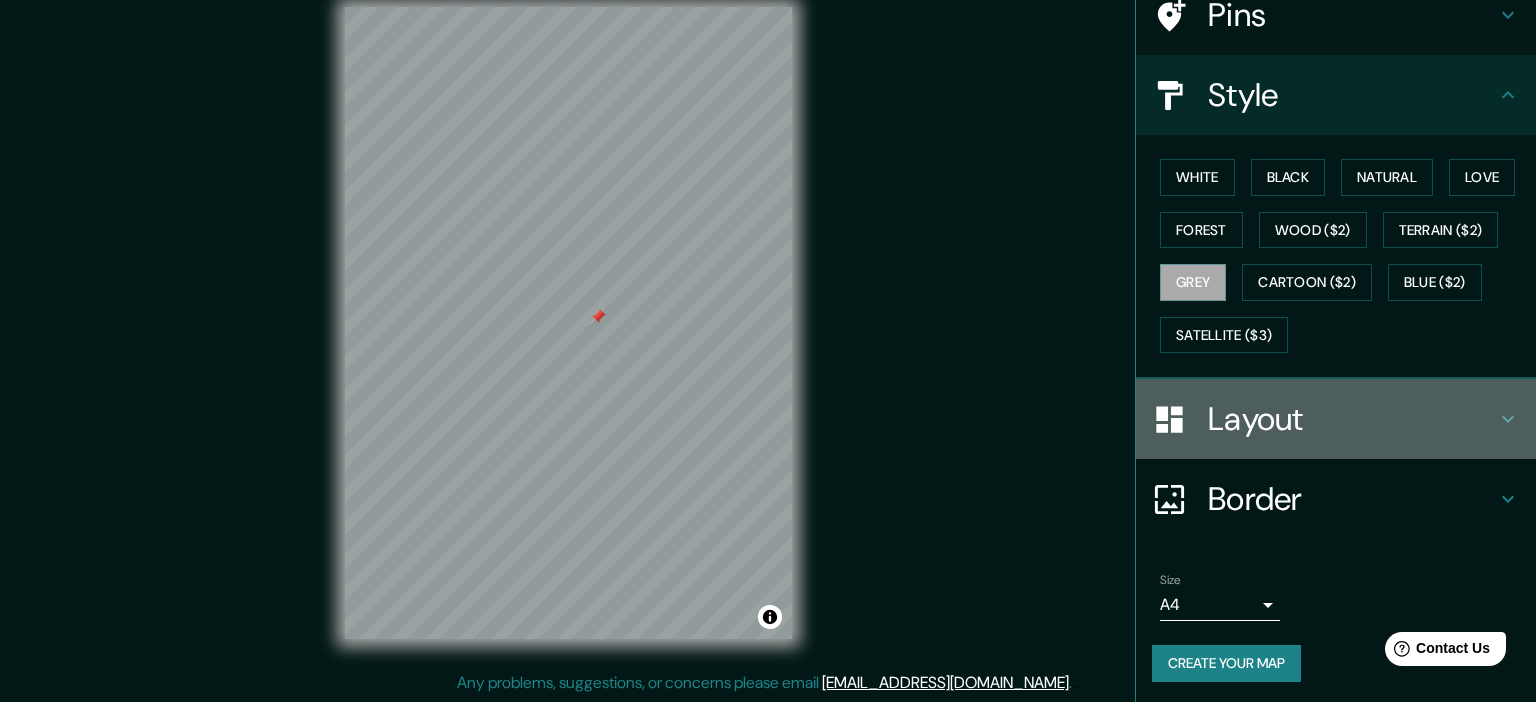click on "Layout" at bounding box center (1336, 419) 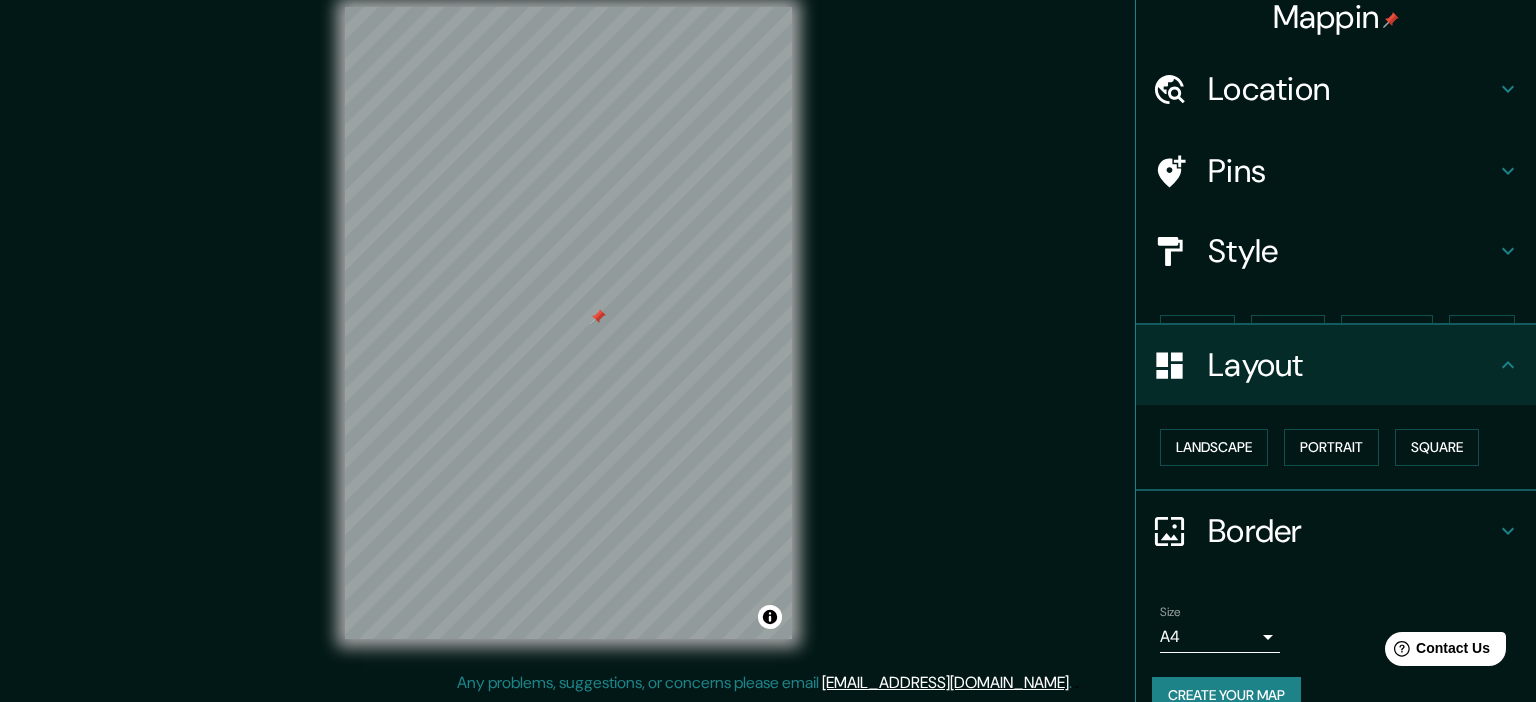 scroll, scrollTop: 15, scrollLeft: 0, axis: vertical 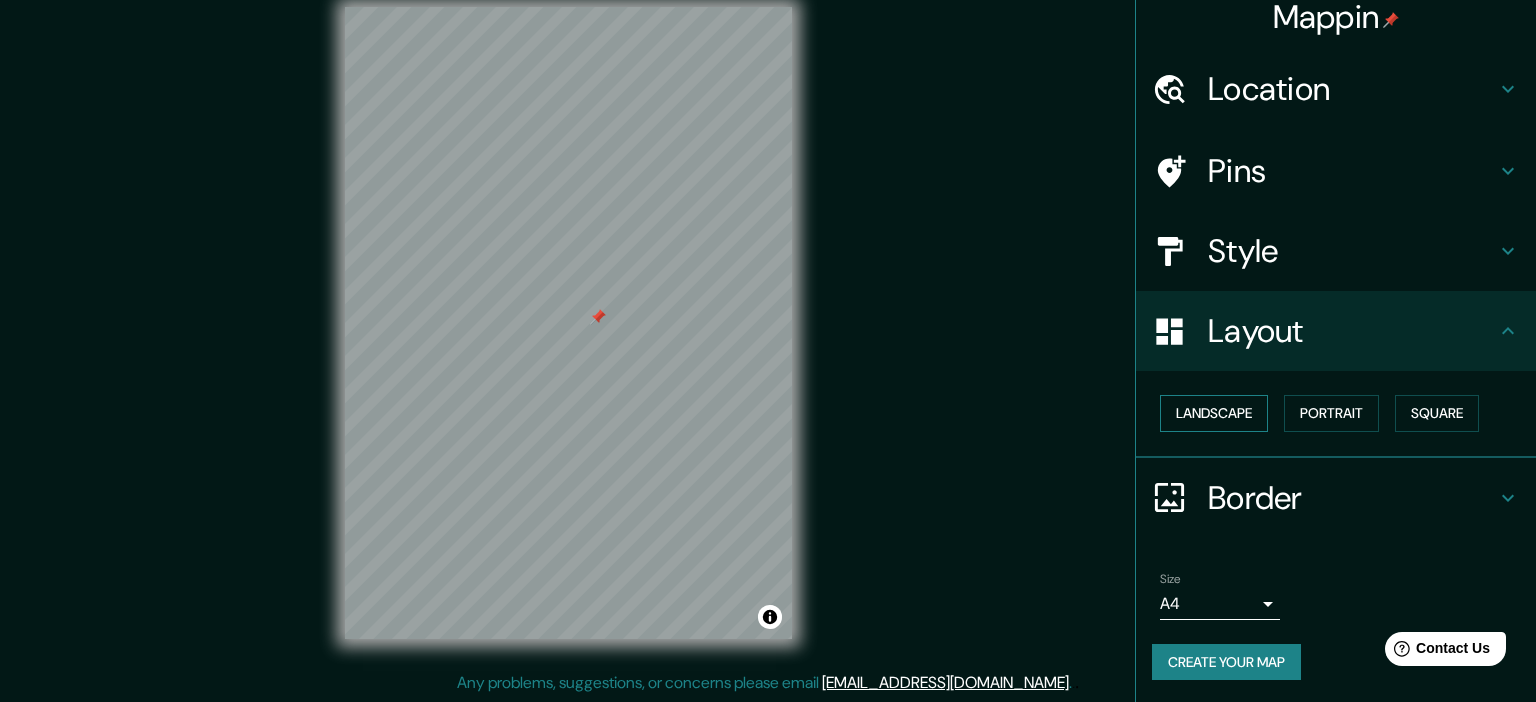 click on "Landscape" at bounding box center [1214, 413] 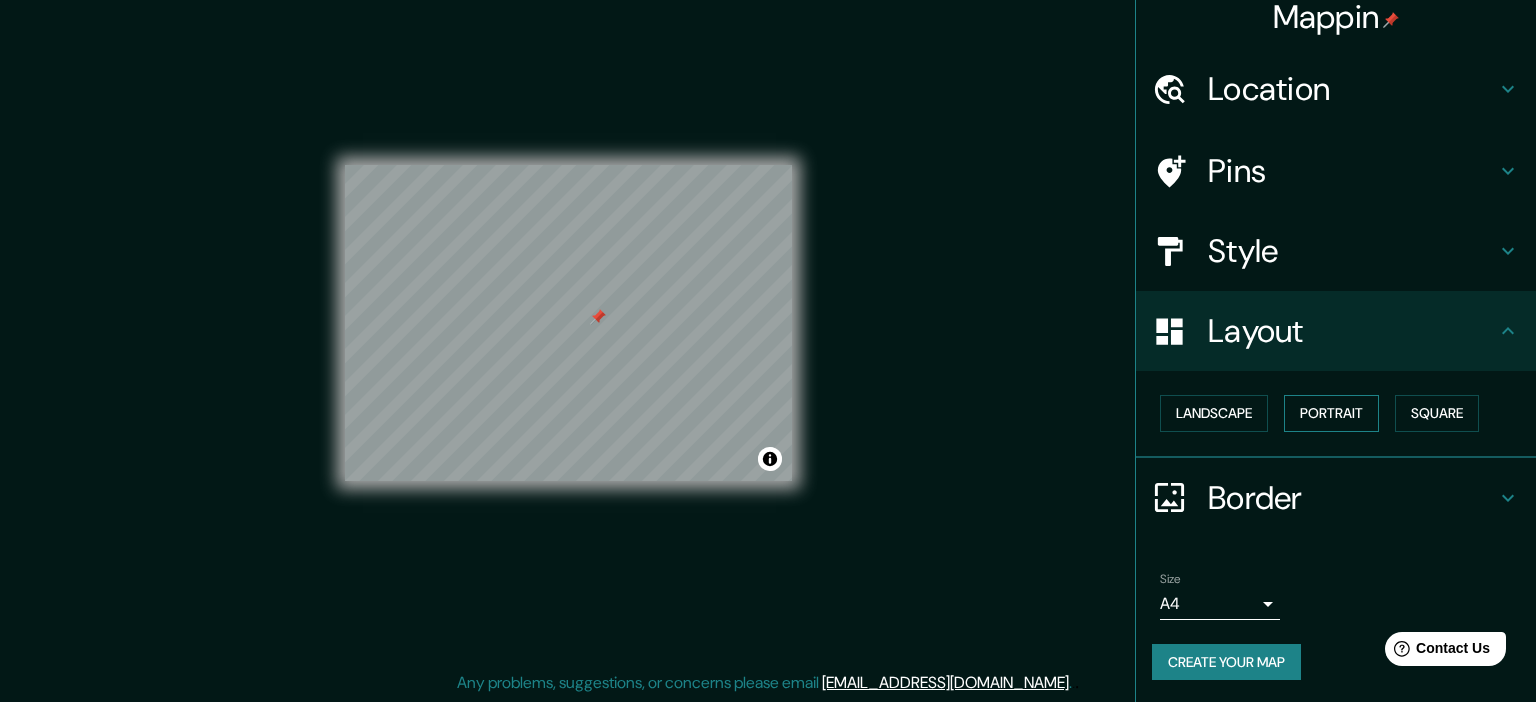 drag, startPoint x: 1311, startPoint y: 410, endPoint x: 1354, endPoint y: 408, distance: 43.046486 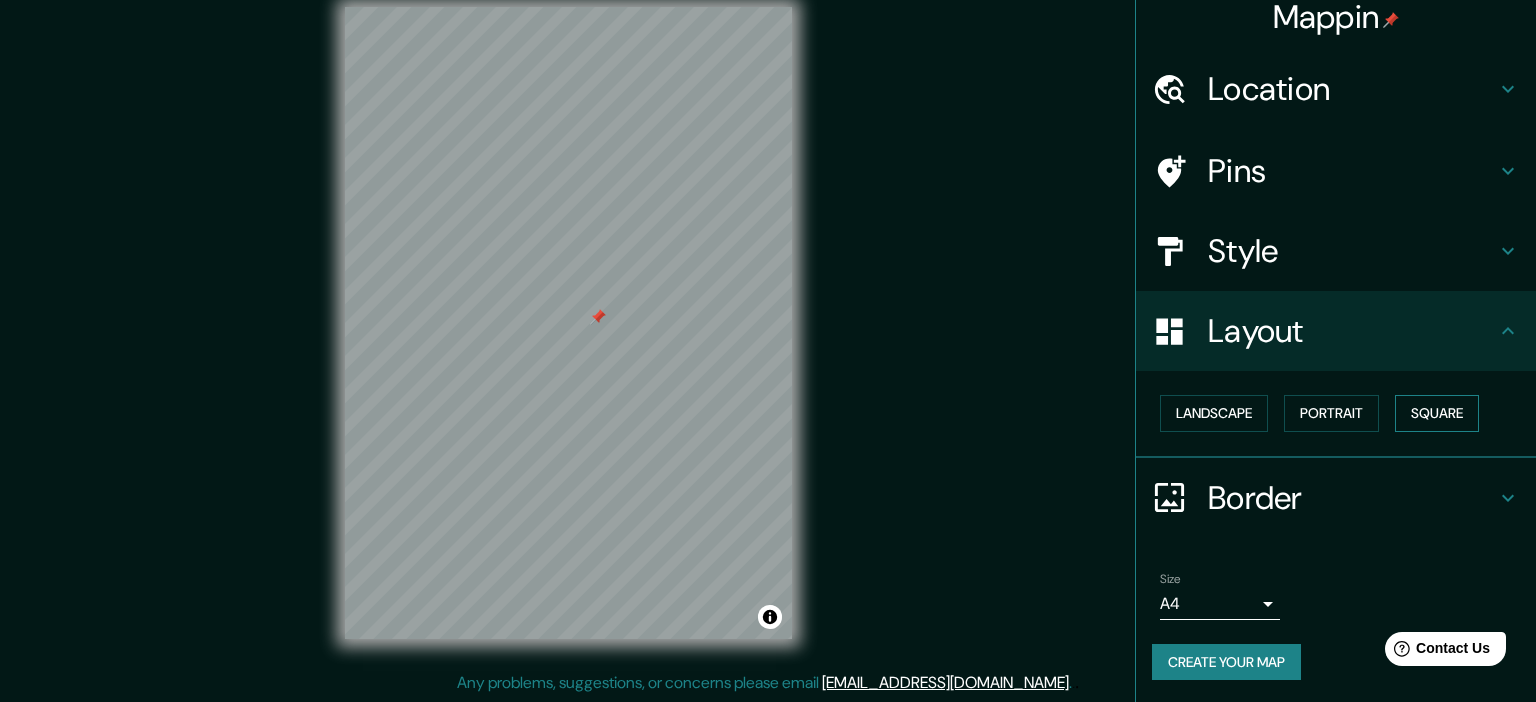 click on "Square" at bounding box center (1437, 413) 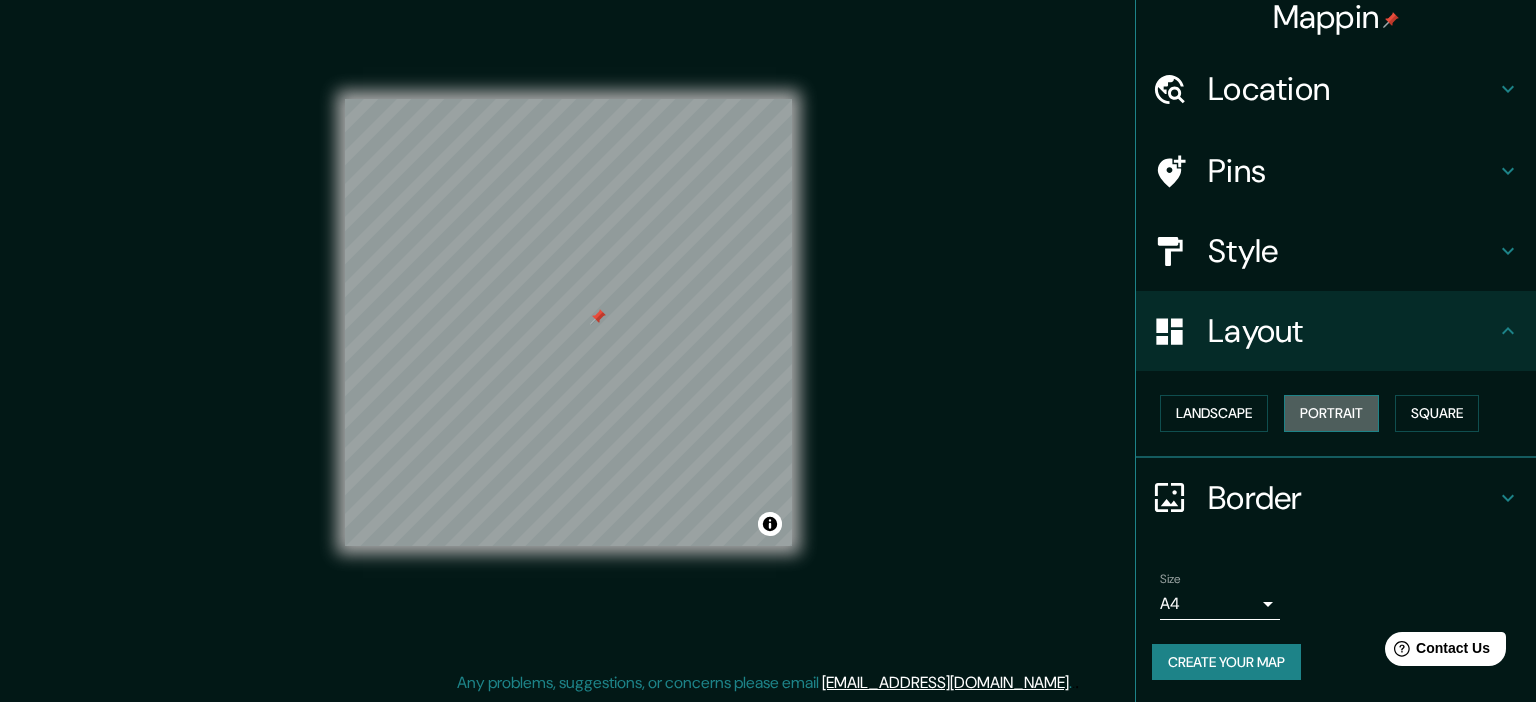 click on "Portrait" at bounding box center [1331, 413] 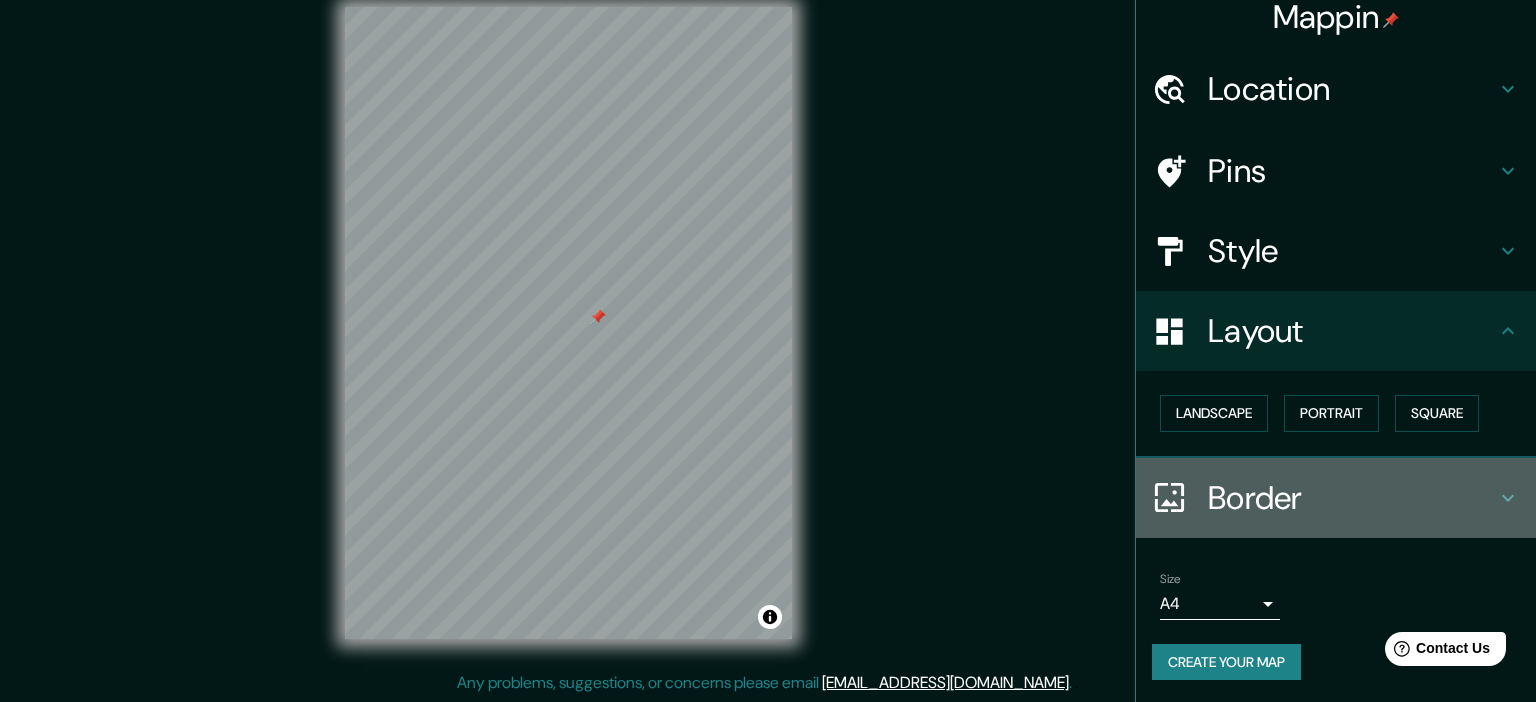 click on "Border" at bounding box center (1352, 498) 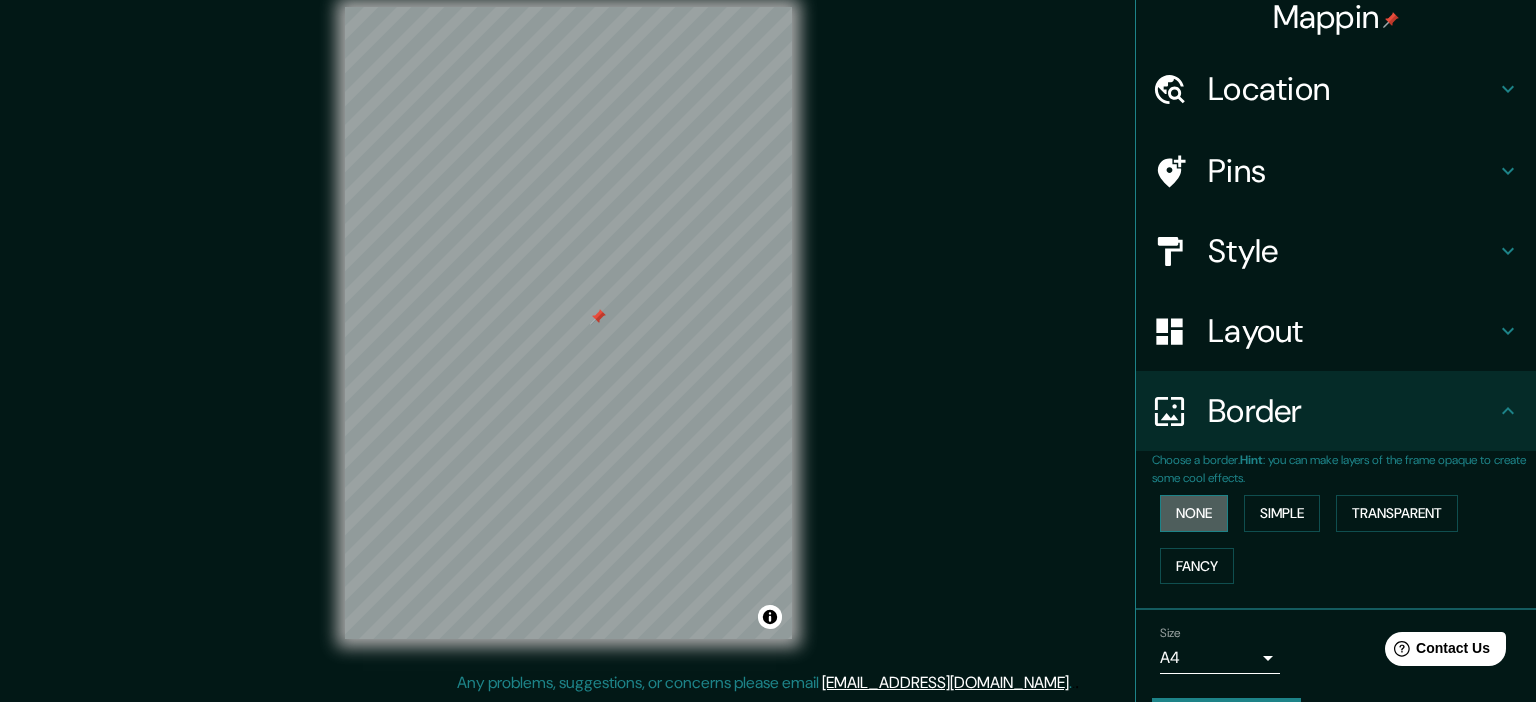 click on "None" at bounding box center (1194, 513) 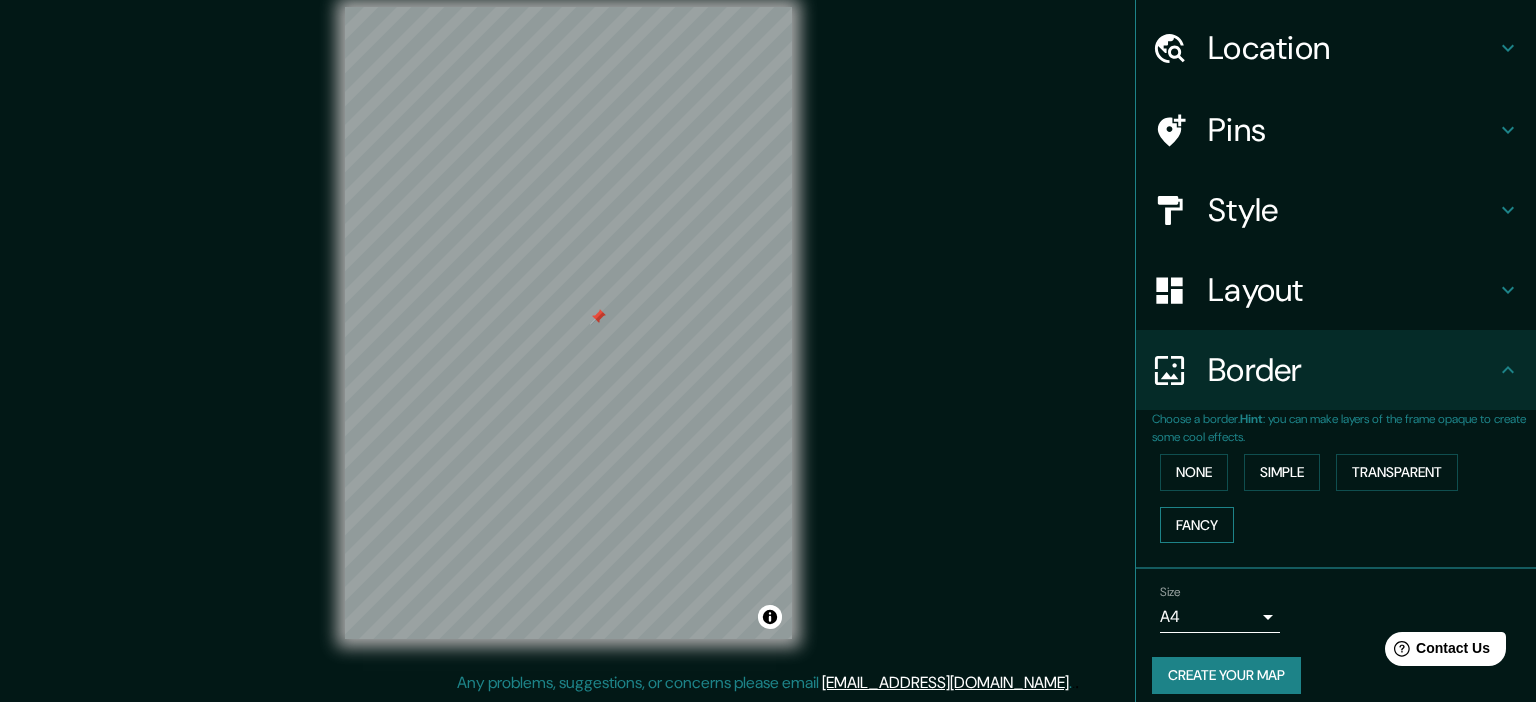 scroll, scrollTop: 70, scrollLeft: 0, axis: vertical 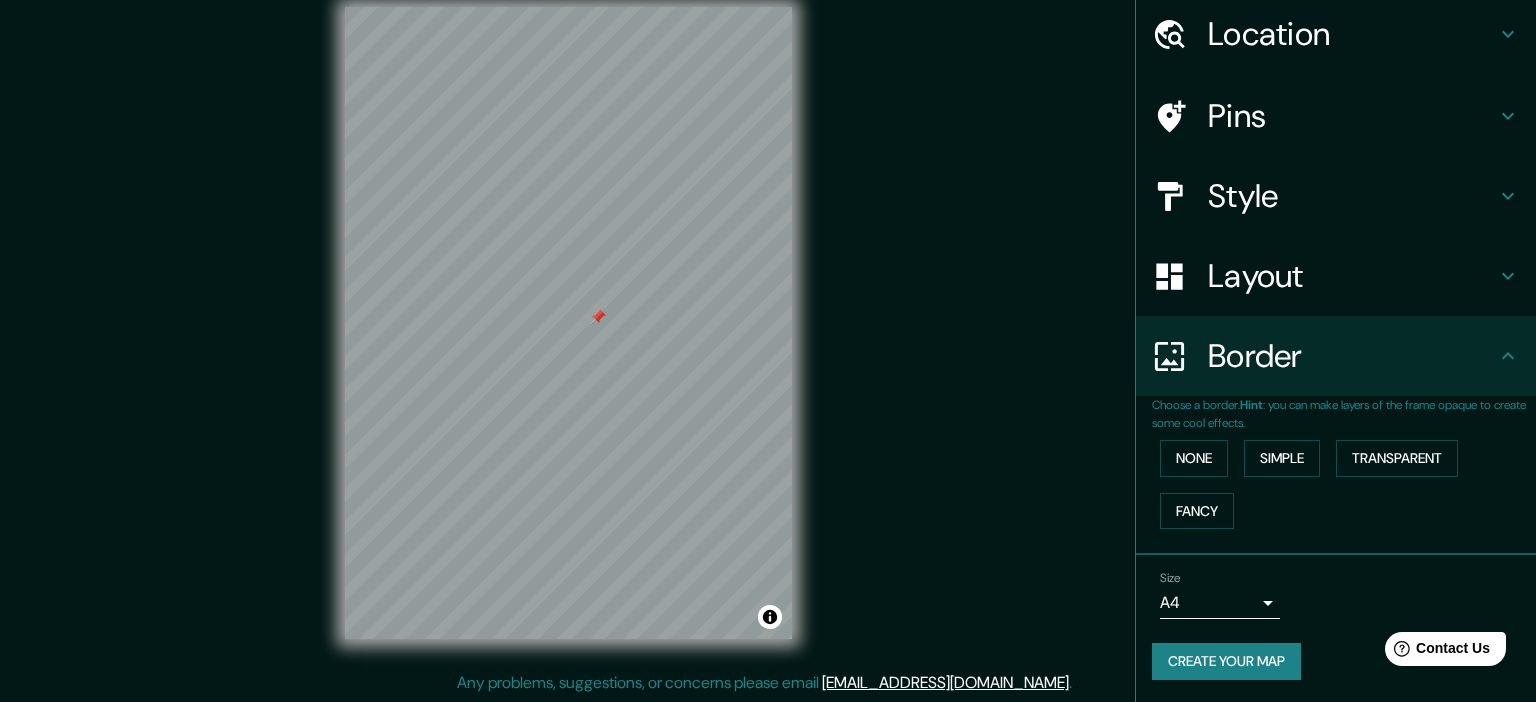 click on "Mappin Location Recoleta, Región Metropolitana de Santiago, Chile Pins Style Layout Border Choose a border.  Hint : you can make layers of the frame opaque to create some cool effects. None Simple Transparent Fancy Size A4 single Create your map © Mapbox   © OpenStreetMap   Improve this map Any problems, suggestions, or concerns please email    help@mappin.pro . . ." at bounding box center [768, 326] 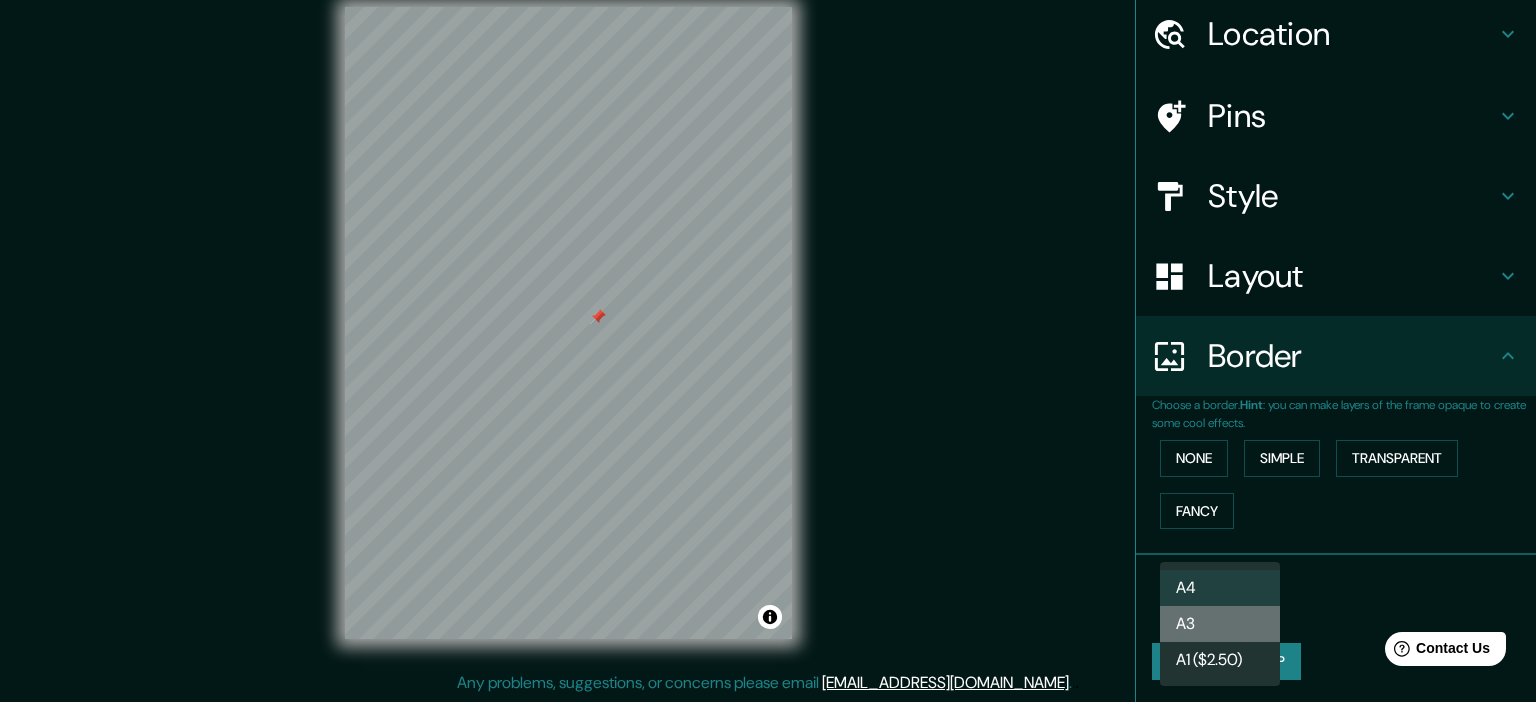 click on "A3" at bounding box center (1220, 624) 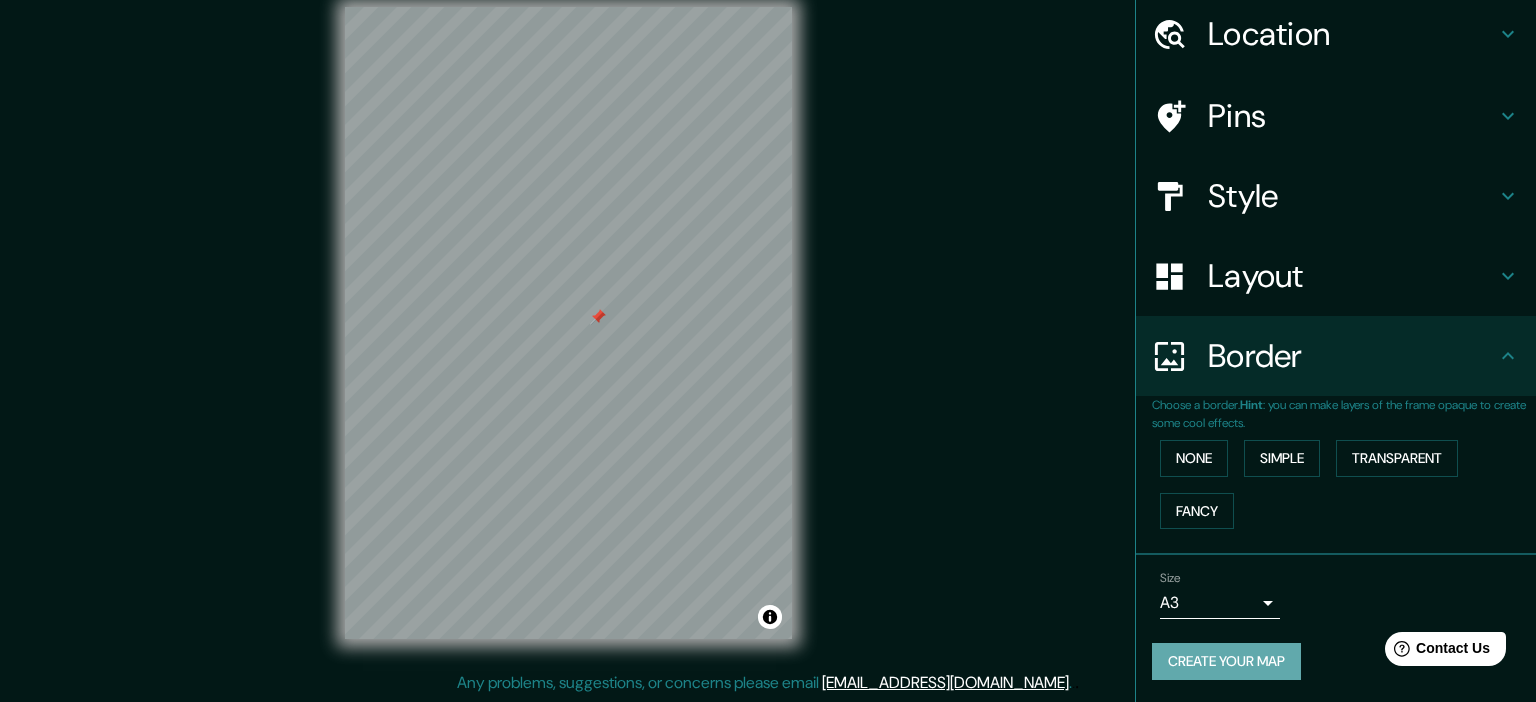 click on "Create your map" at bounding box center (1226, 661) 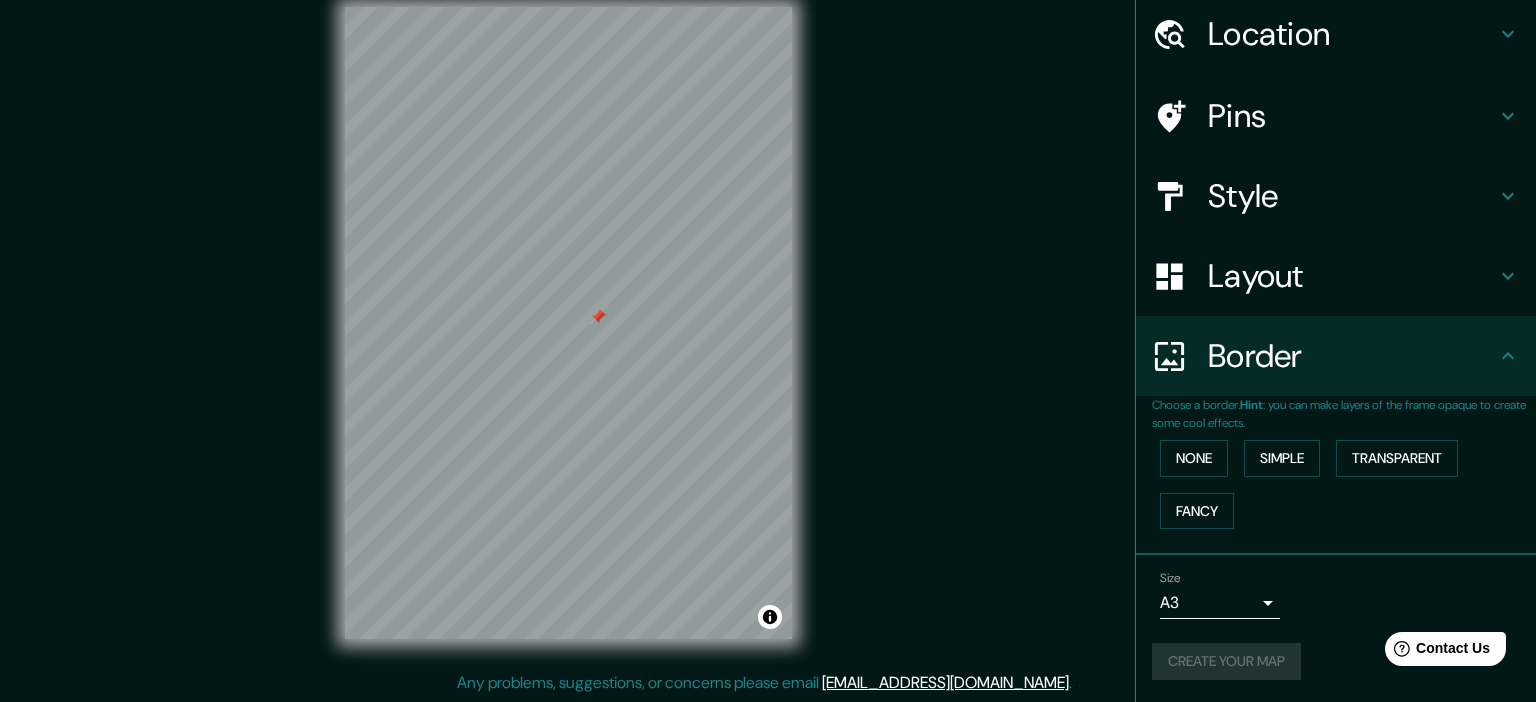 scroll, scrollTop: 0, scrollLeft: 0, axis: both 